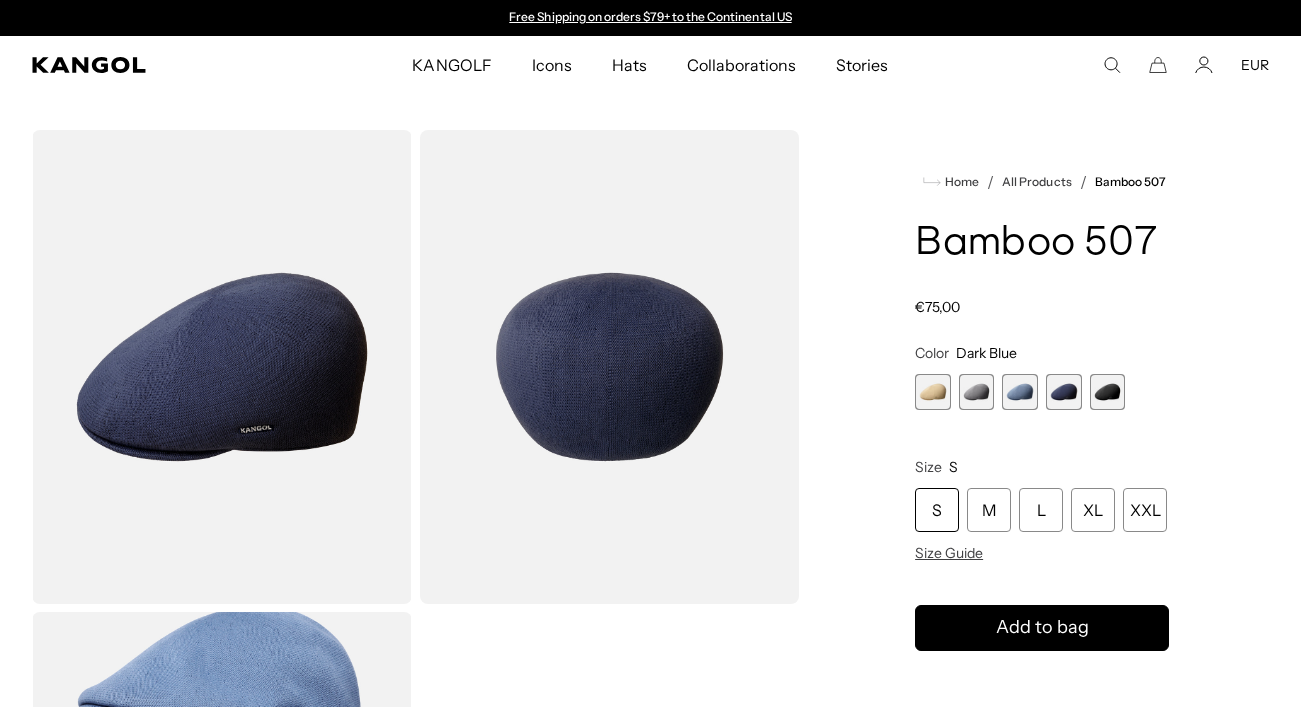 scroll, scrollTop: 316, scrollLeft: 0, axis: vertical 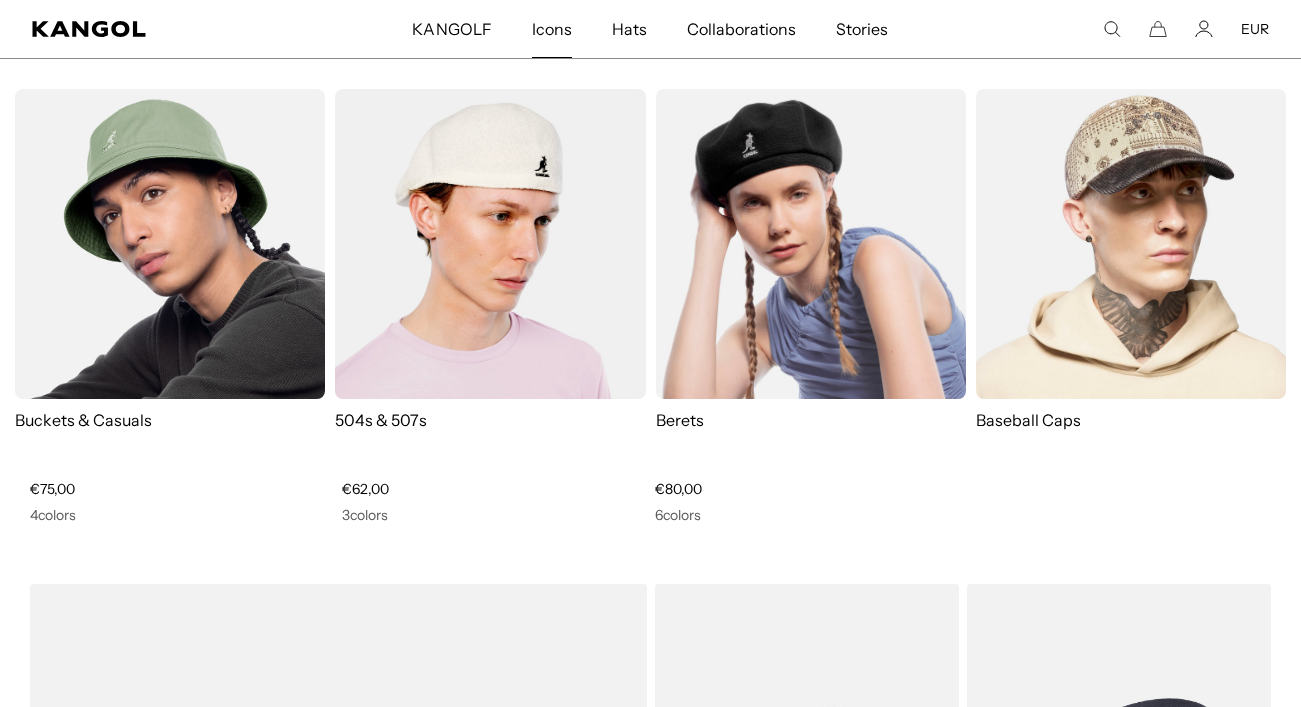 click on "Icons" at bounding box center (552, 29) 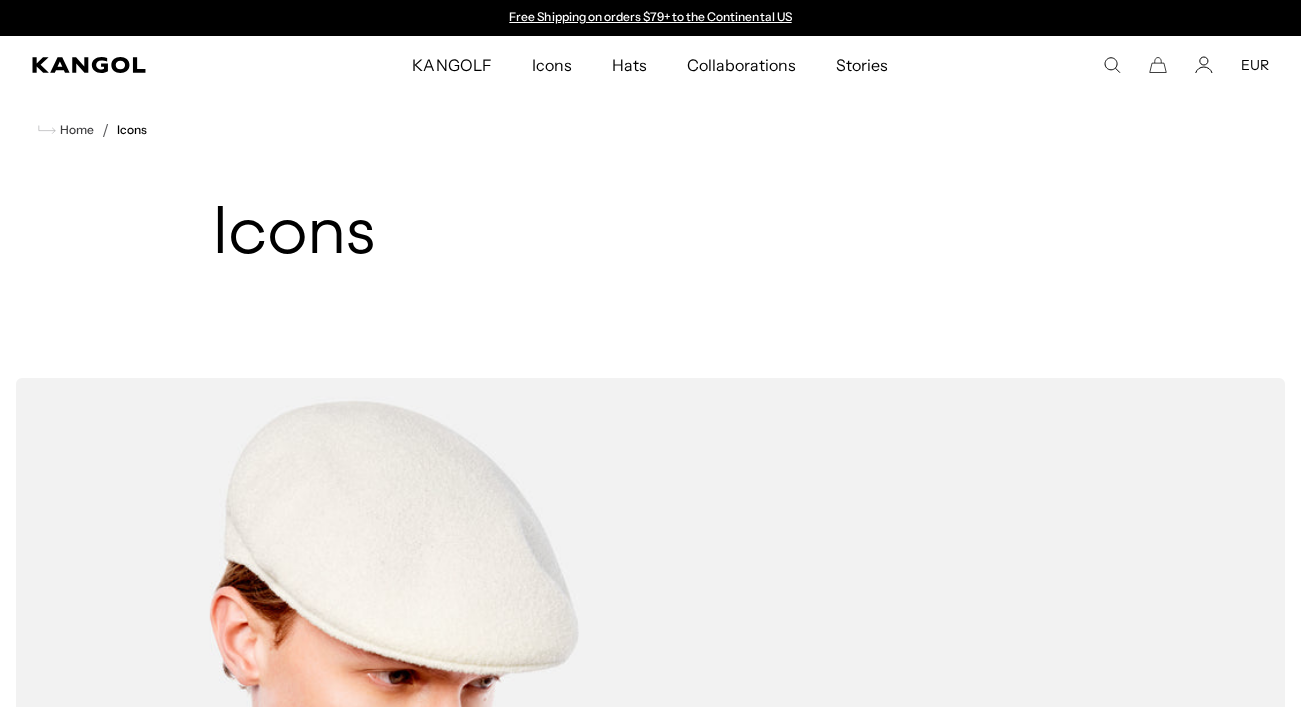 scroll, scrollTop: 378, scrollLeft: 0, axis: vertical 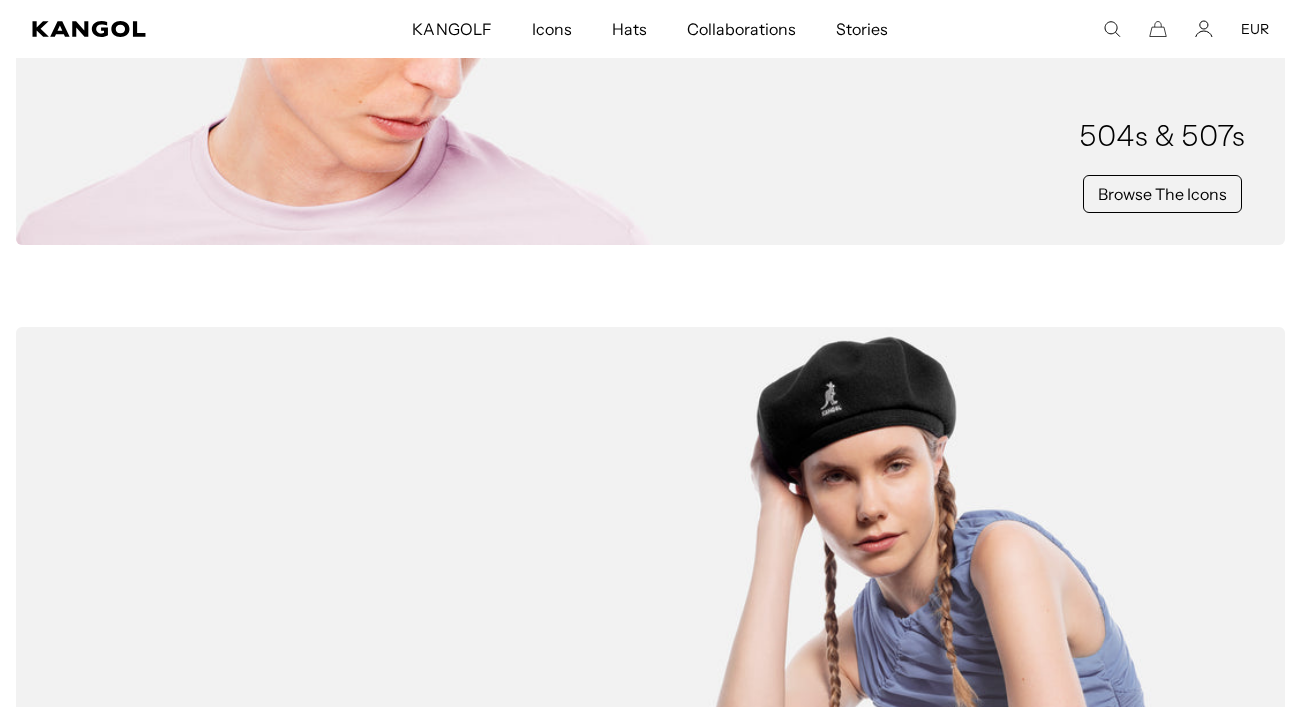 click on "504s & 507s
Browse The Icons" at bounding box center [650, -28] 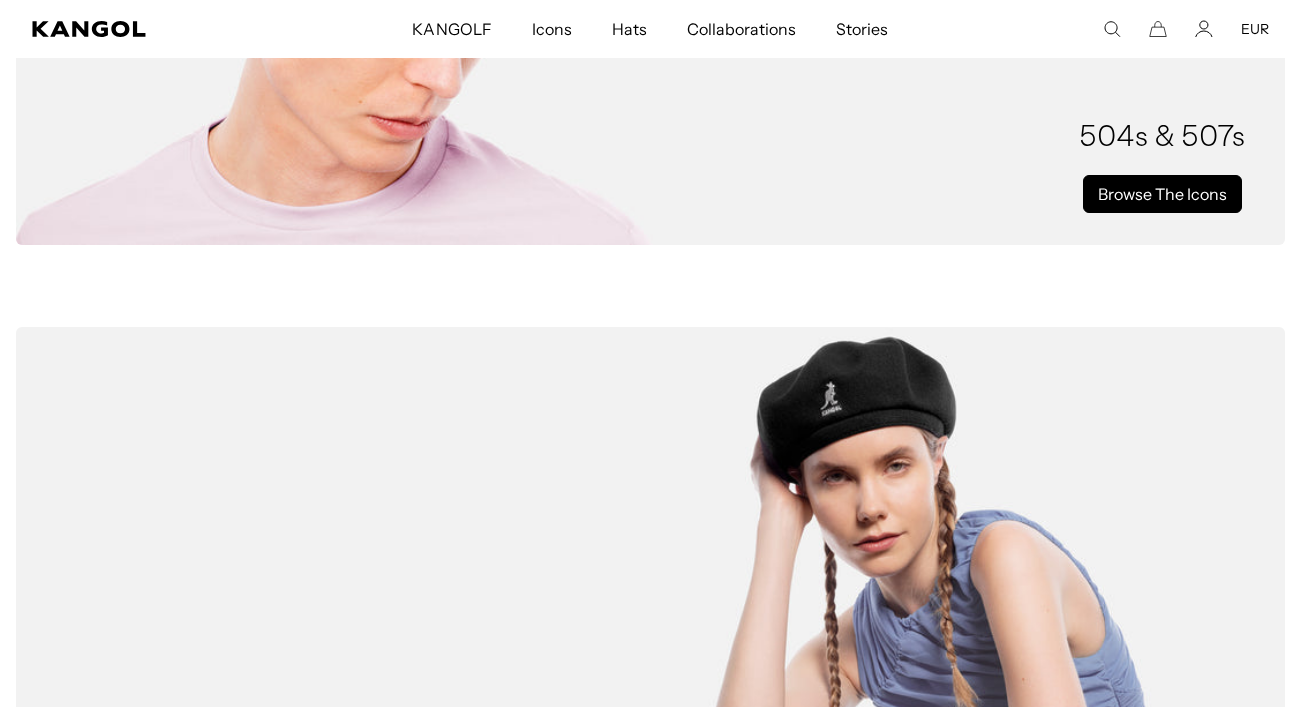 click on "Browse The Icons" at bounding box center [1162, 194] 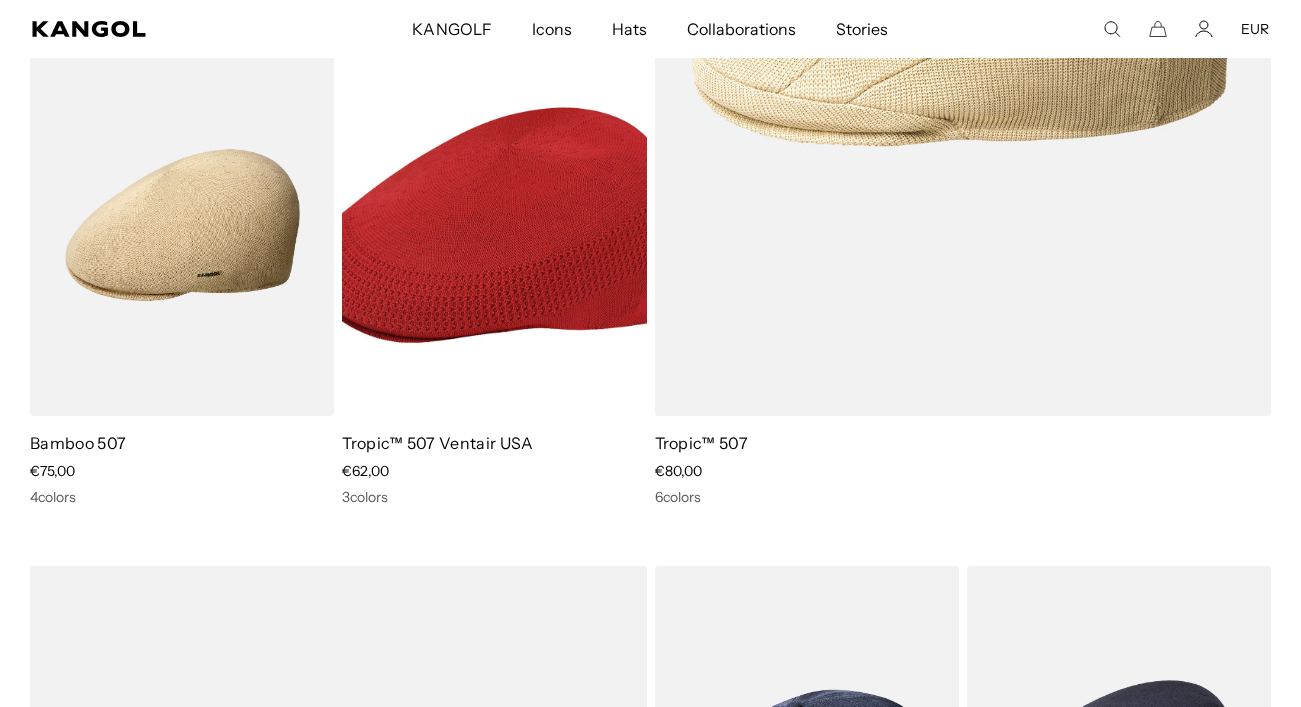 scroll, scrollTop: 710, scrollLeft: 0, axis: vertical 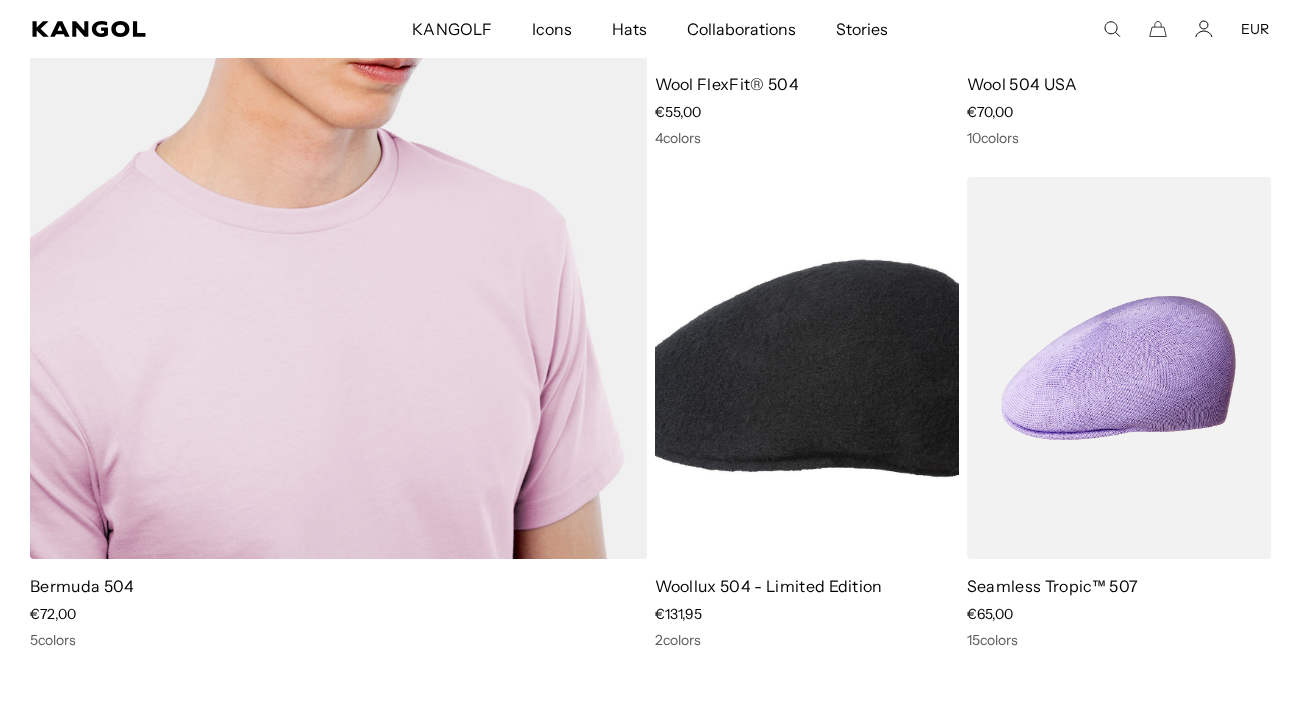 click at bounding box center (338, 117) 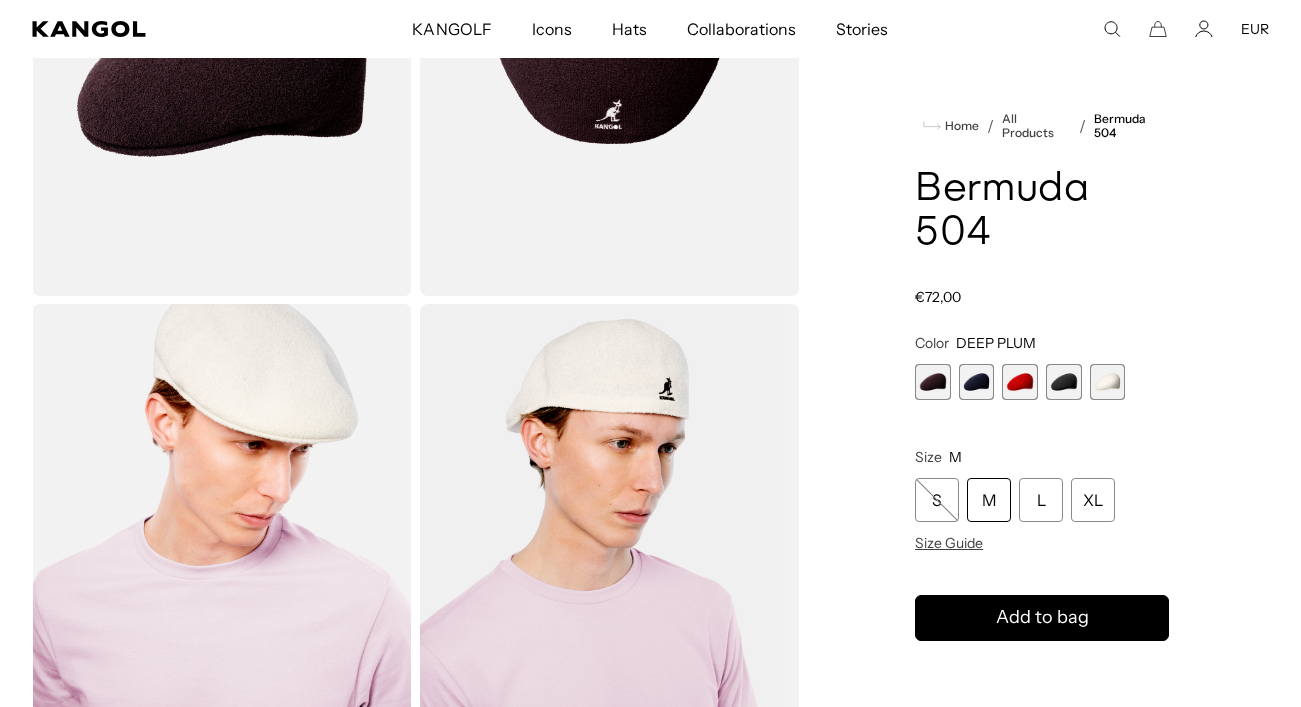 scroll, scrollTop: 557, scrollLeft: 0, axis: vertical 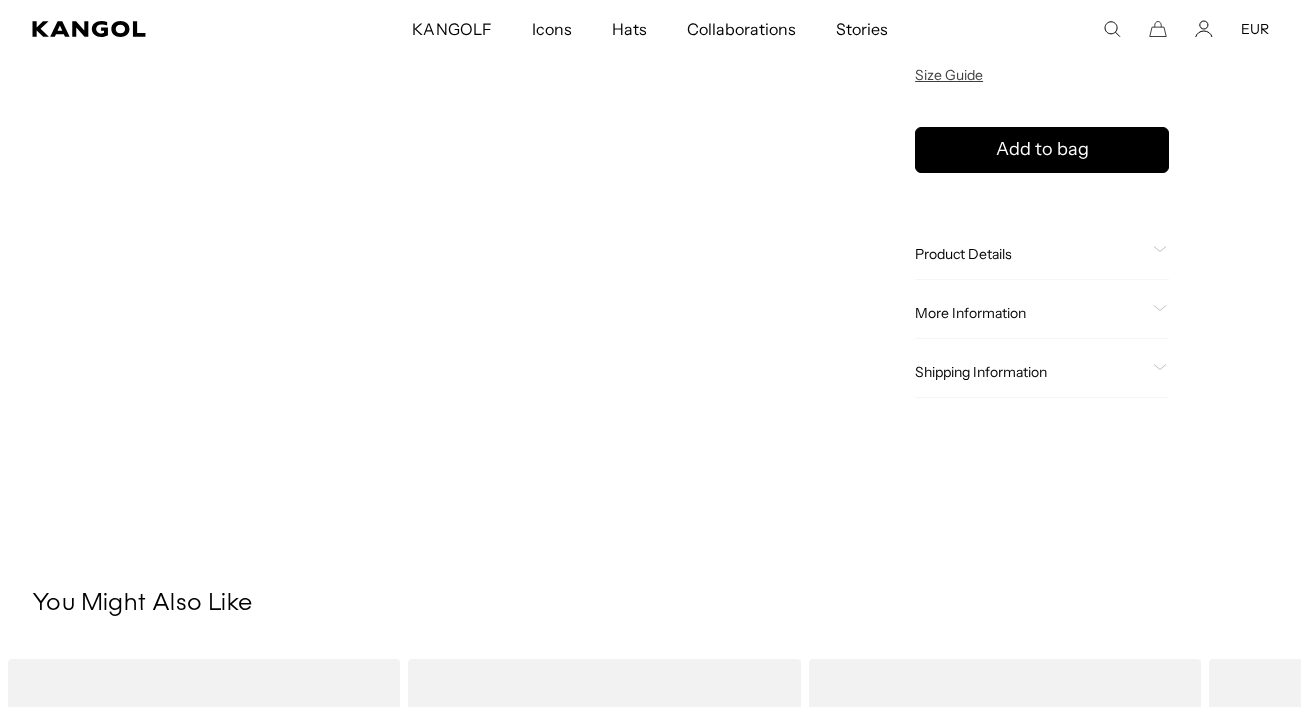 click on "Product Details" 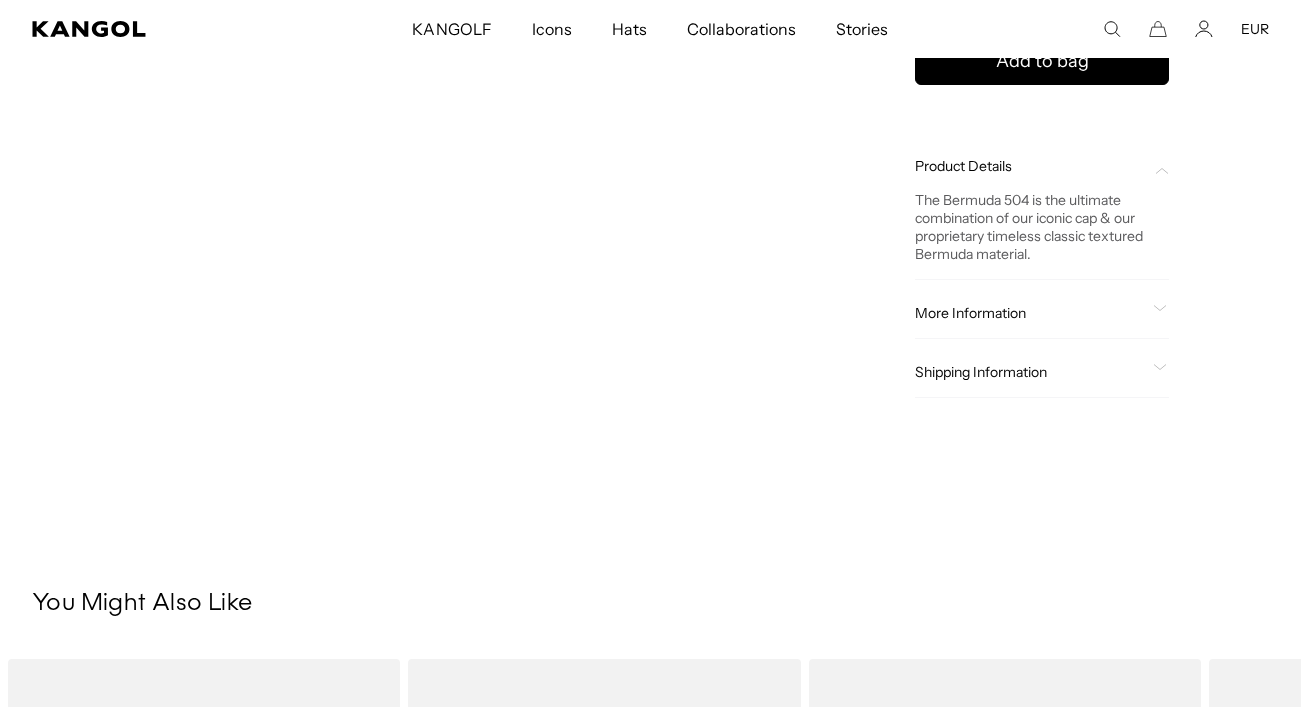 scroll, scrollTop: 0, scrollLeft: 412, axis: horizontal 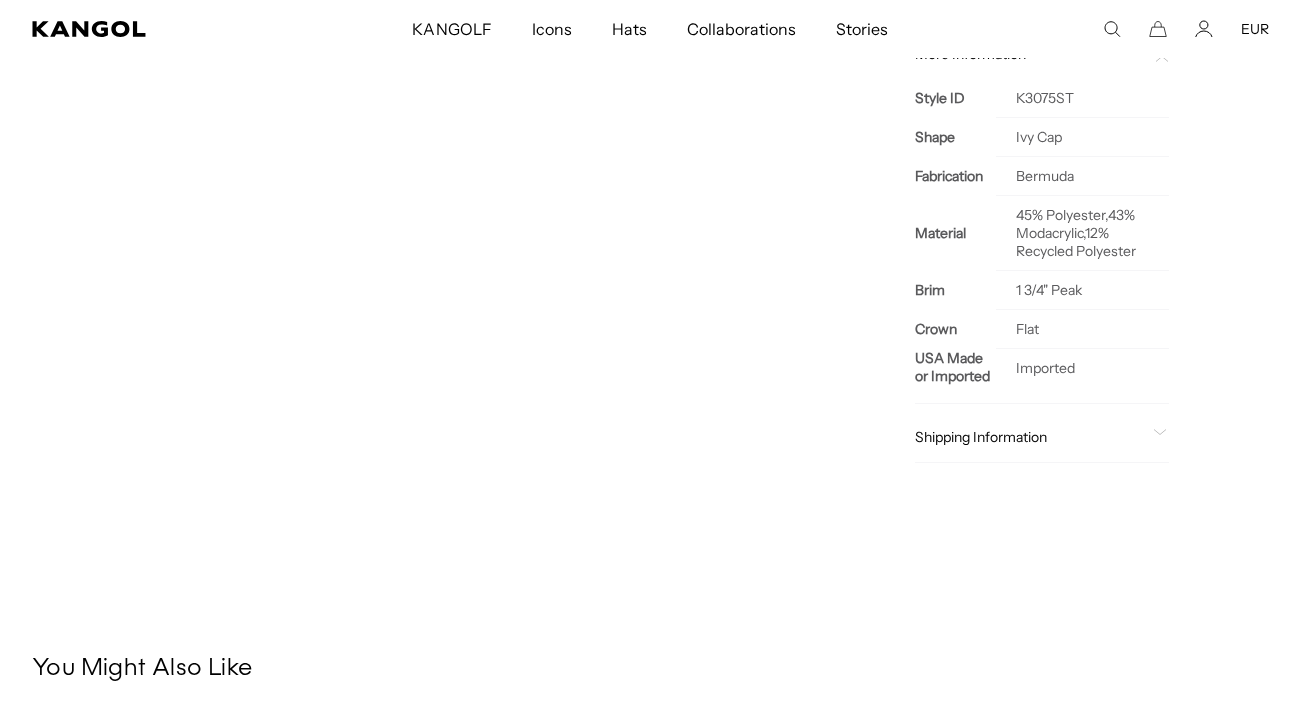 click at bounding box center (222, 265) 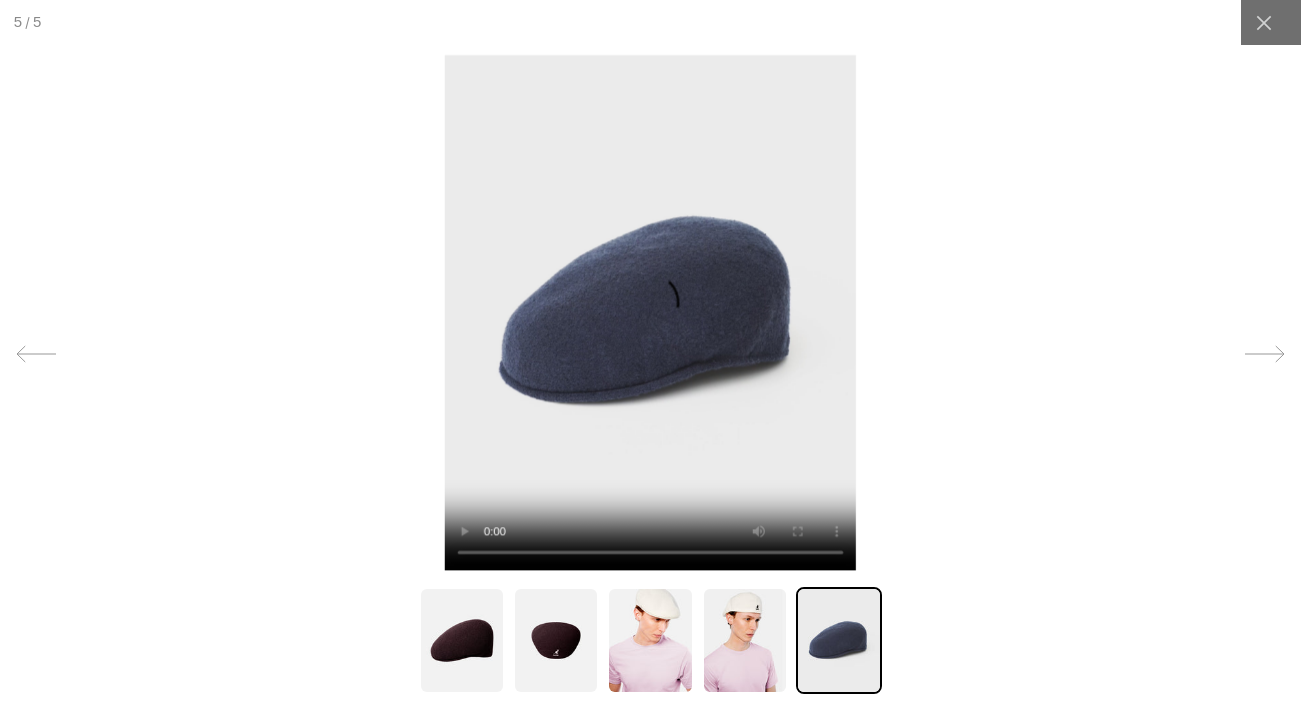 scroll, scrollTop: 0, scrollLeft: 412, axis: horizontal 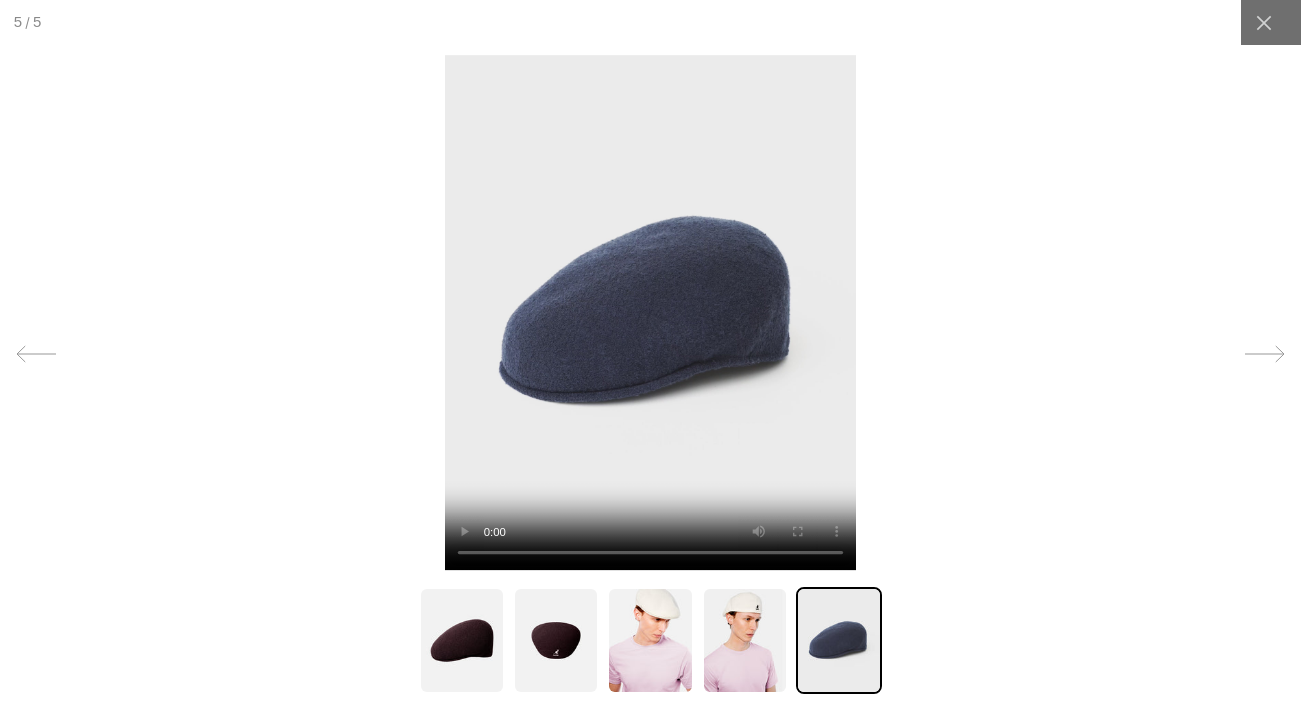 click at bounding box center (650, 313) 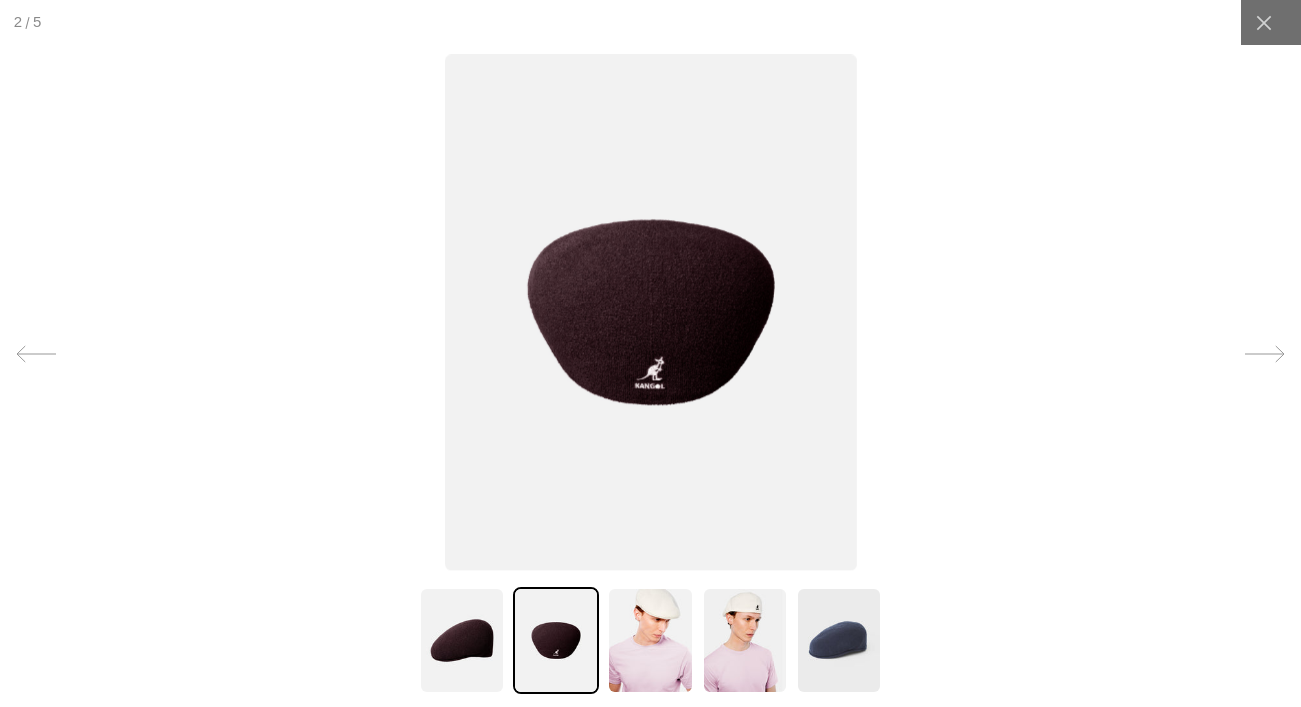click at bounding box center (651, 313) 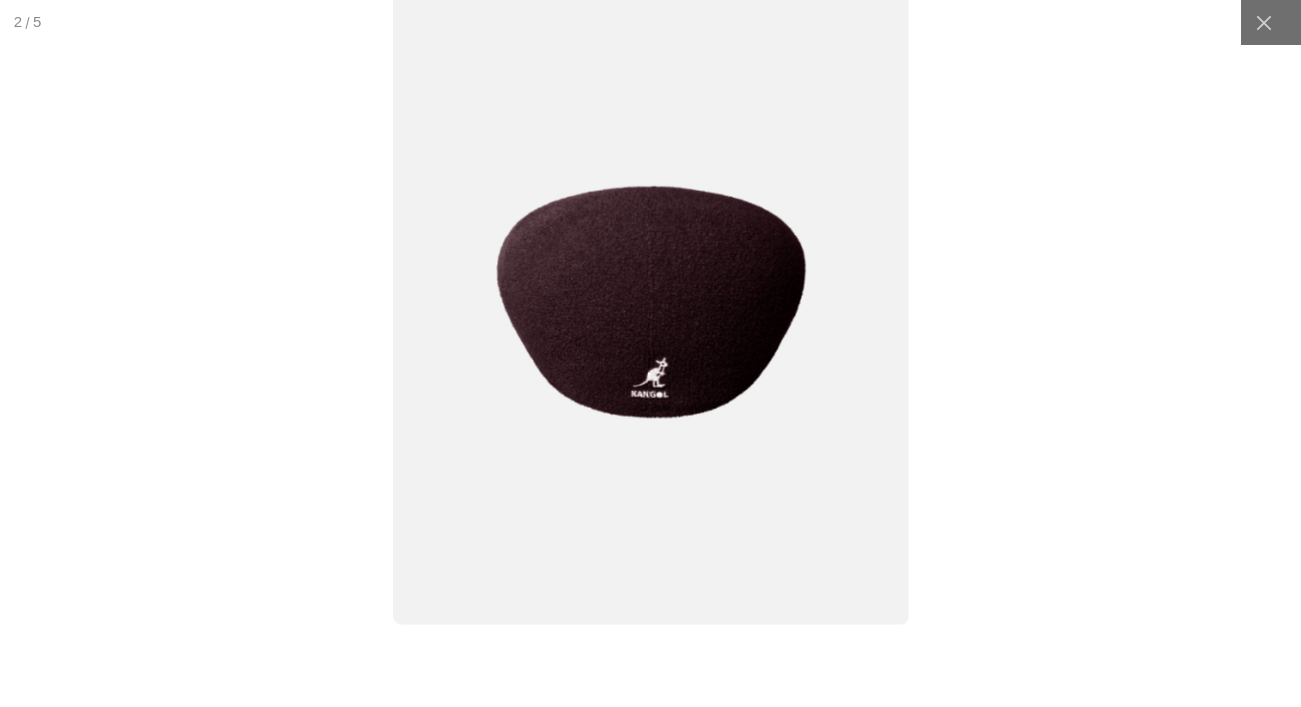 scroll, scrollTop: 0, scrollLeft: 0, axis: both 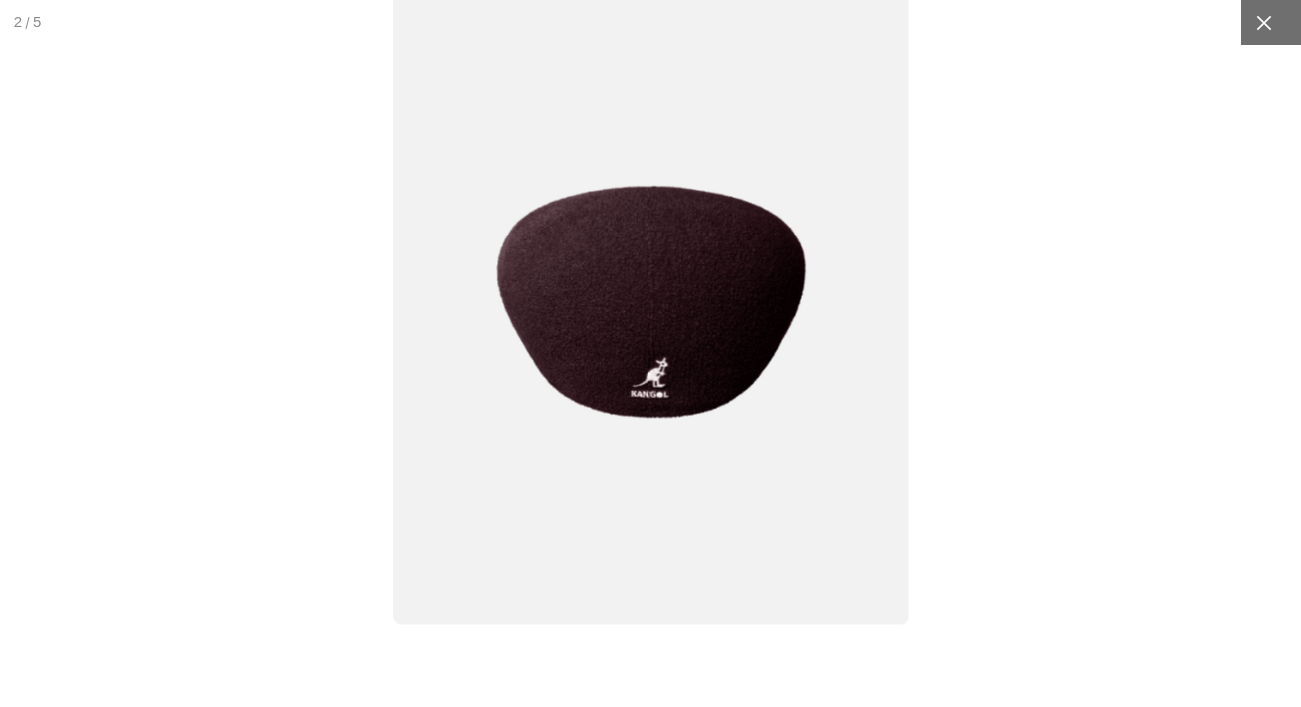 click 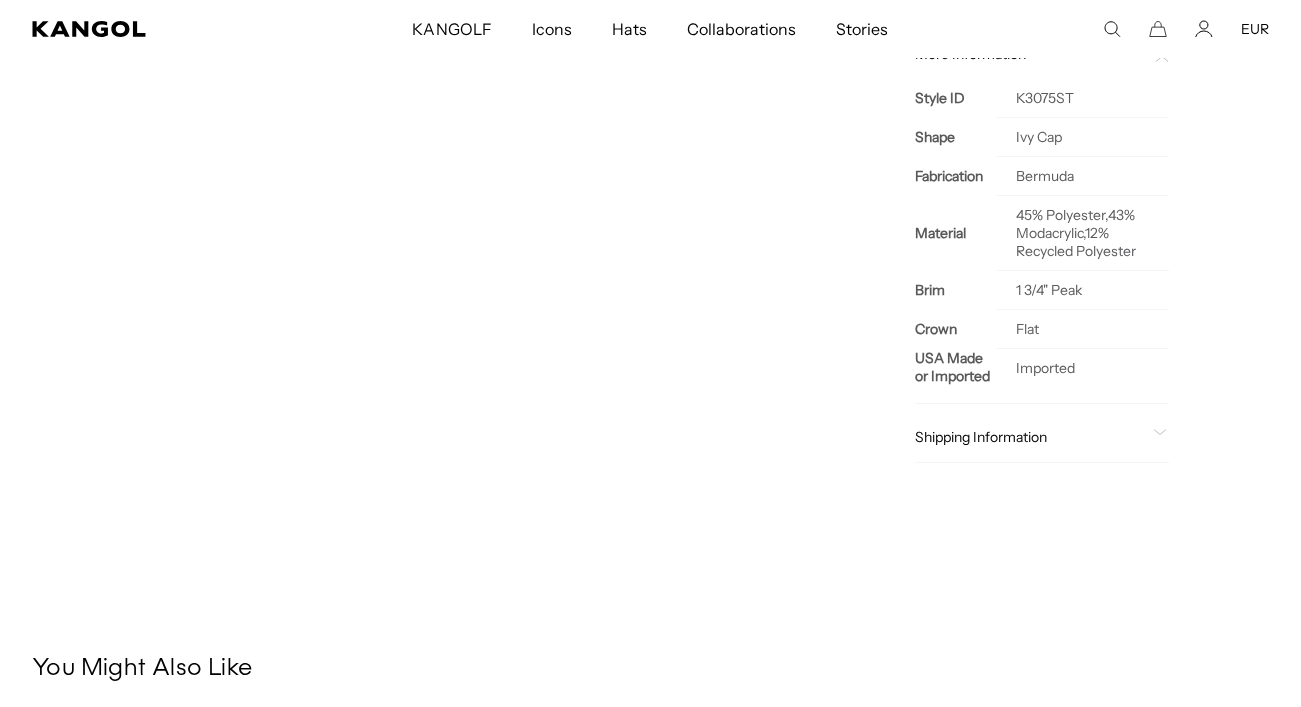scroll, scrollTop: 0, scrollLeft: 412, axis: horizontal 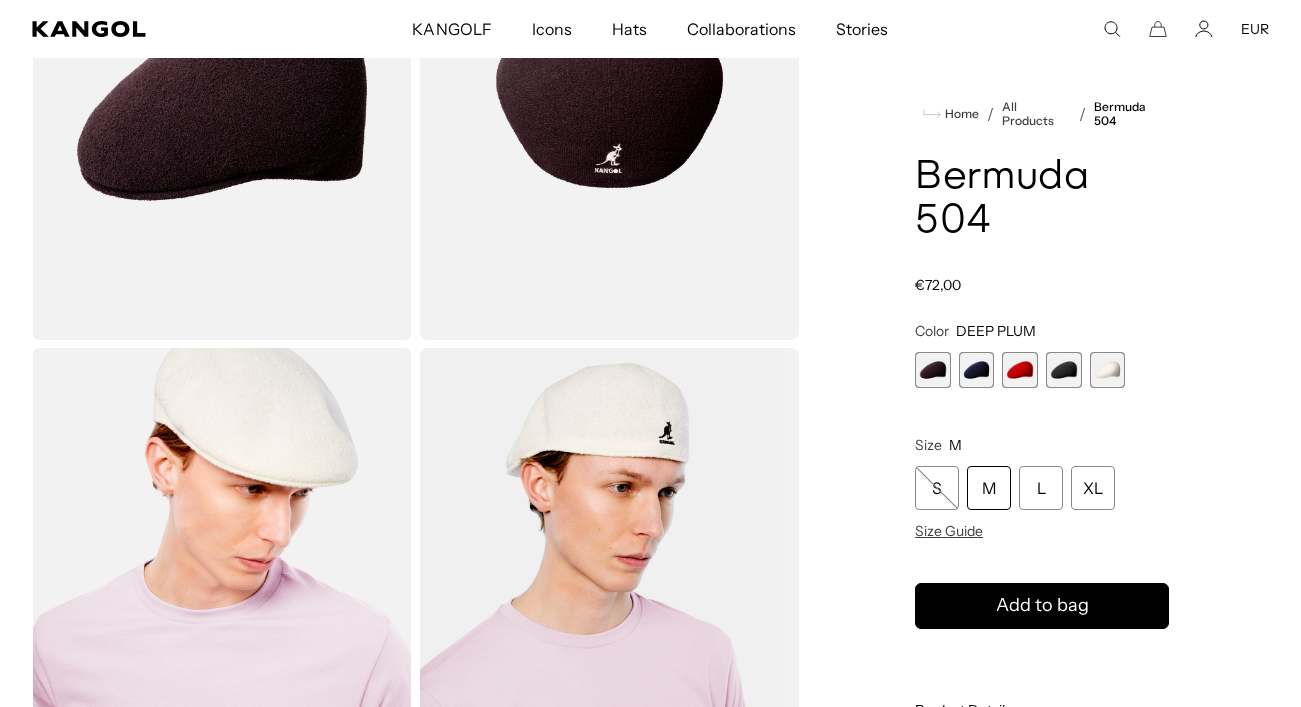 click at bounding box center [1020, 370] 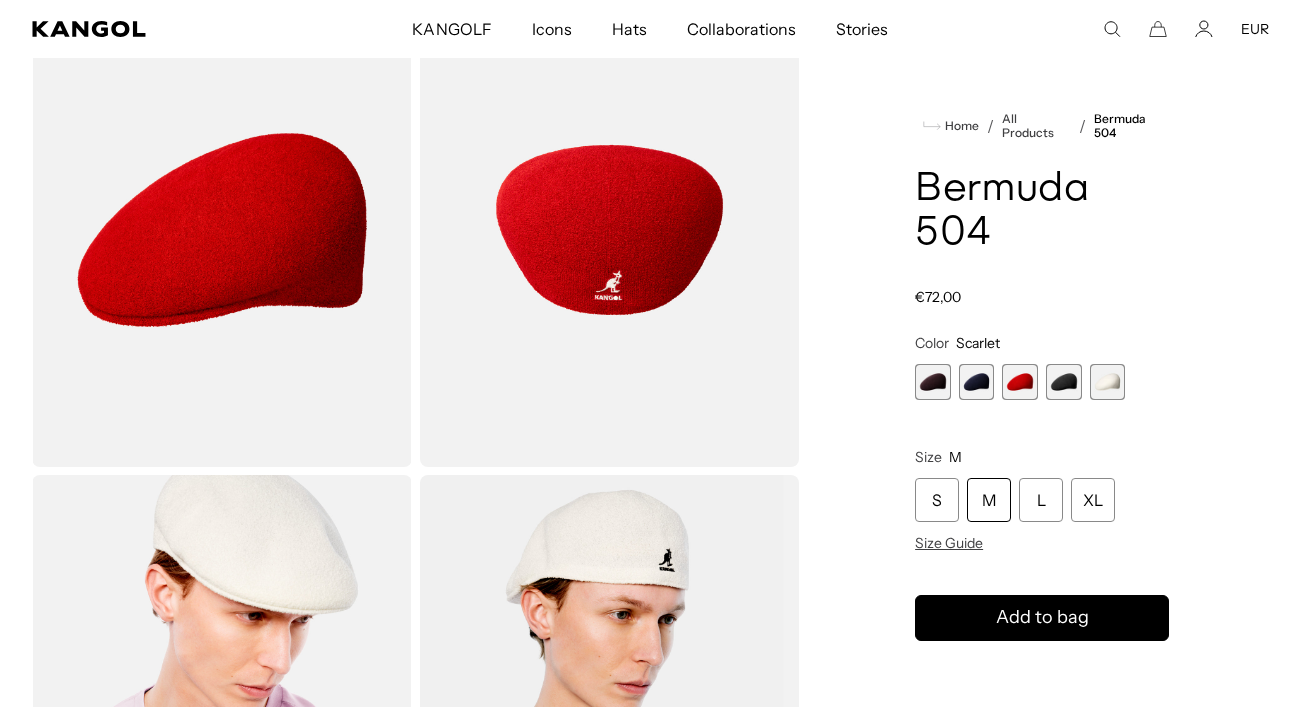 scroll, scrollTop: 133, scrollLeft: 0, axis: vertical 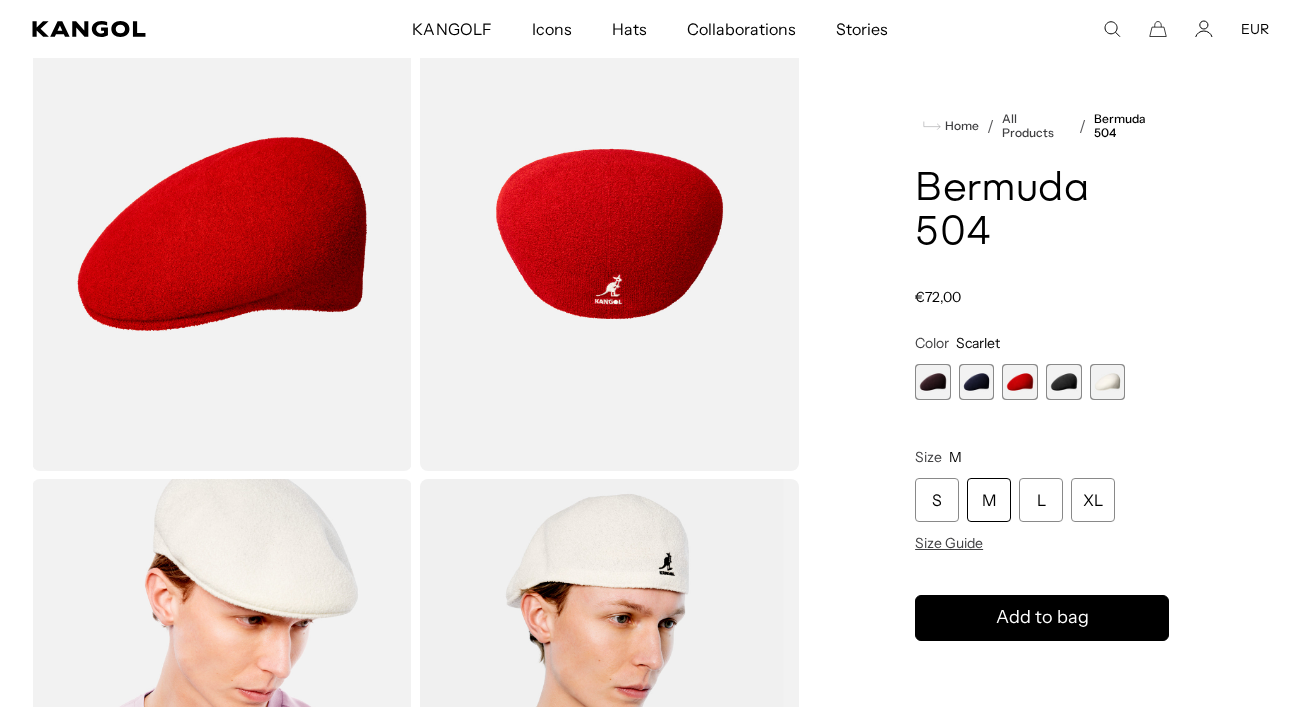 click at bounding box center (222, 234) 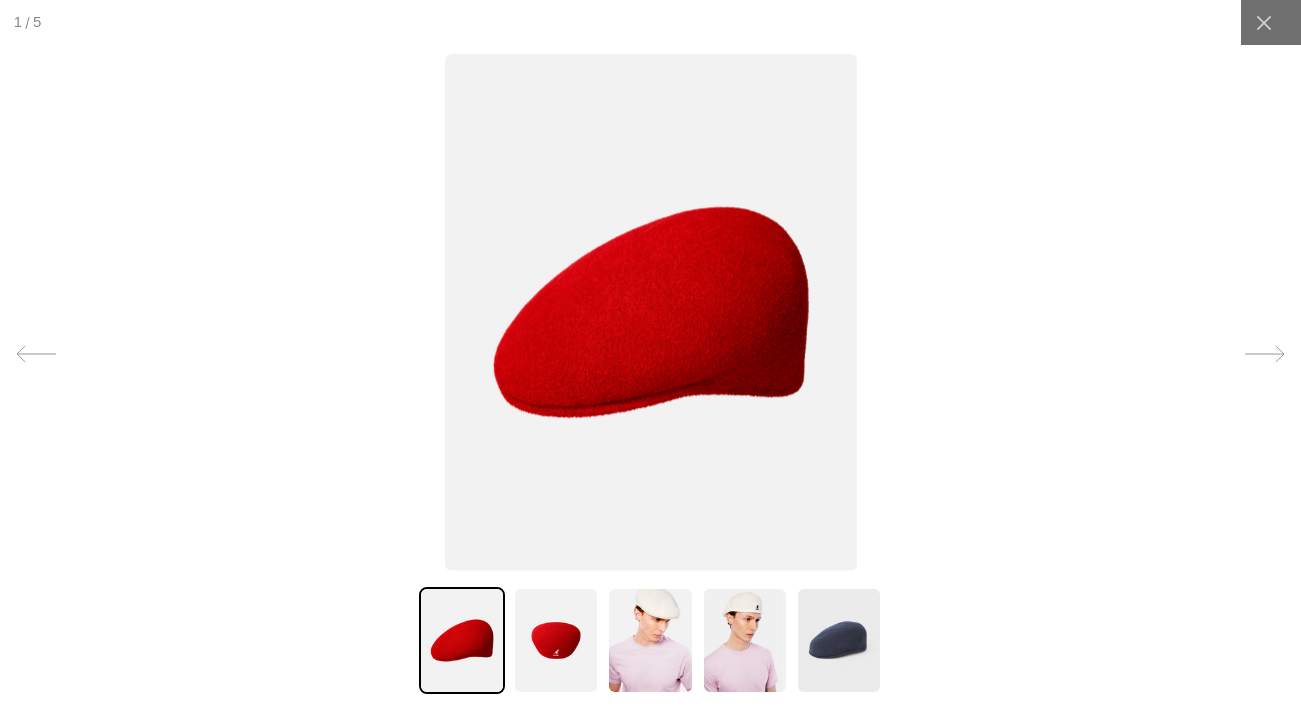 click at bounding box center [651, 313] 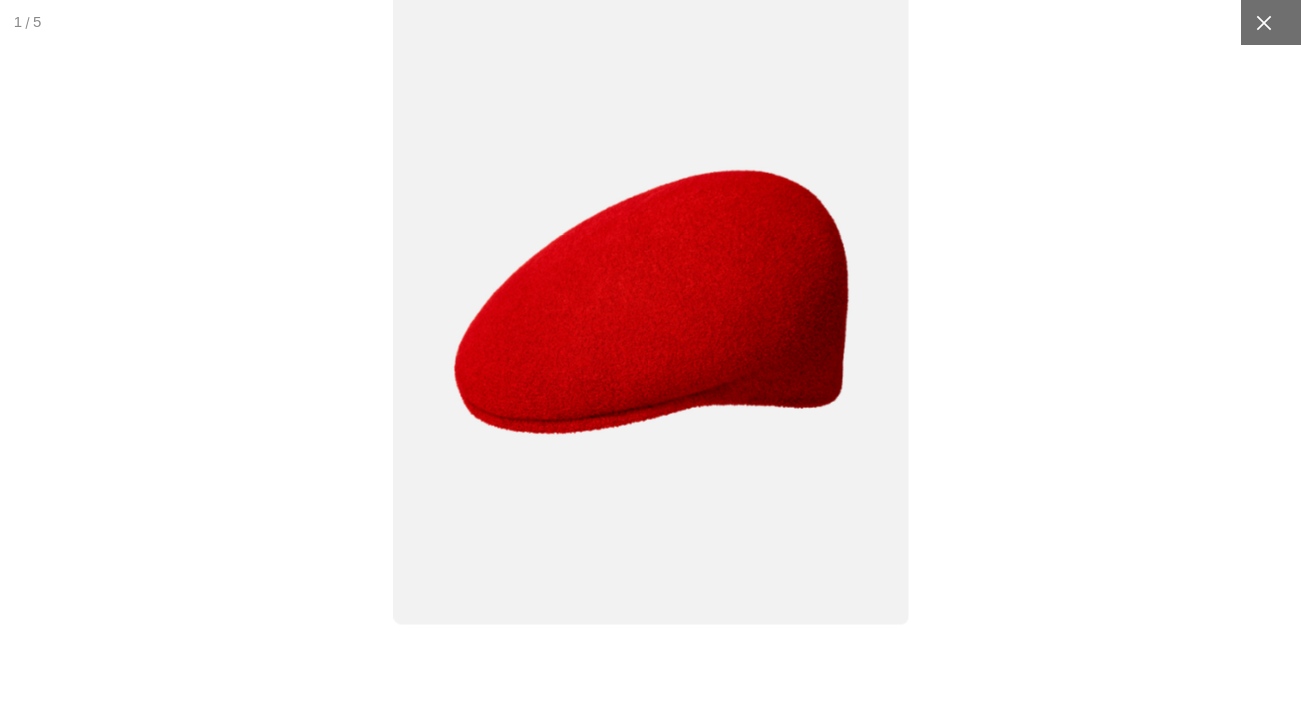 scroll, scrollTop: 0, scrollLeft: 412, axis: horizontal 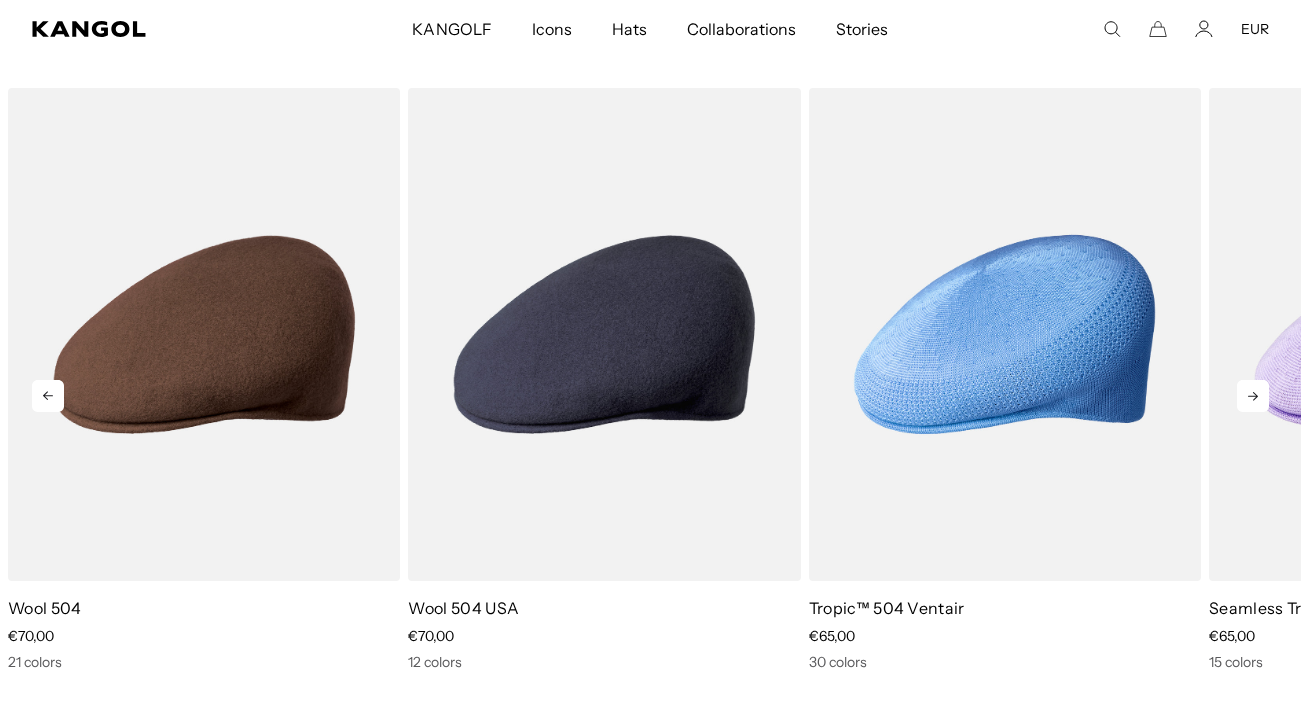 click 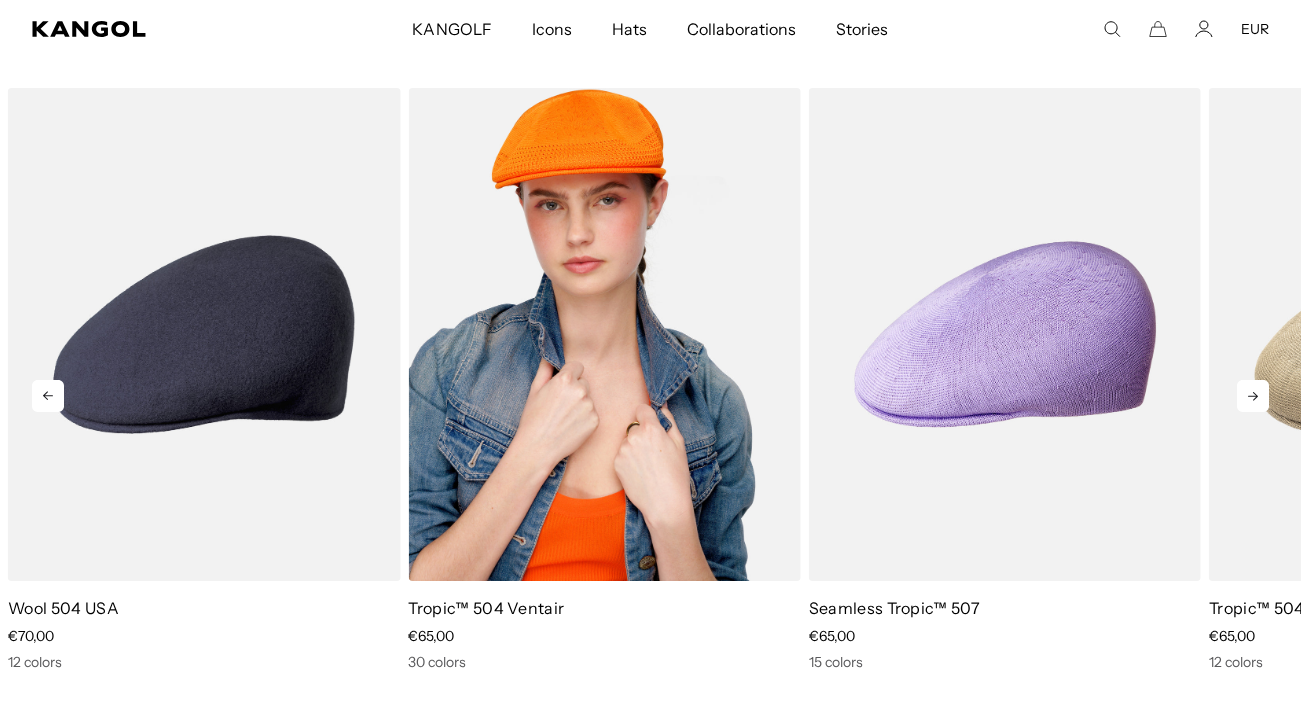 scroll, scrollTop: 0, scrollLeft: 0, axis: both 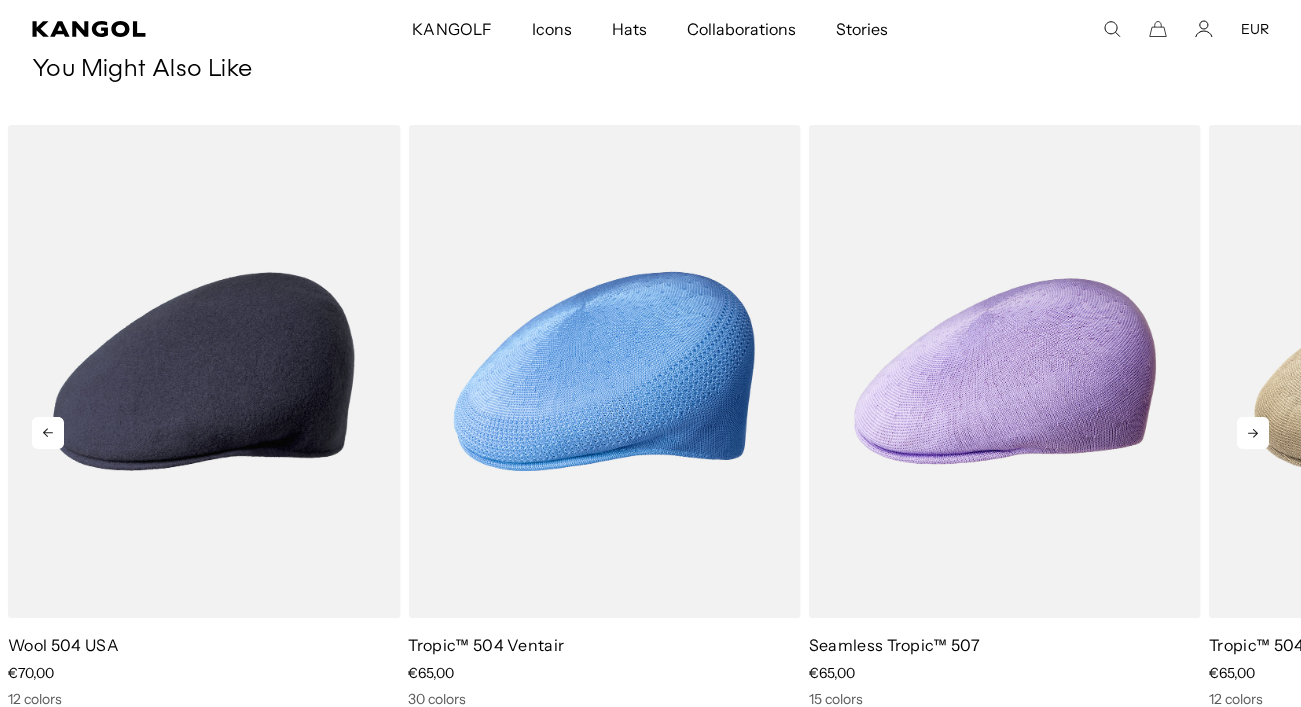 click 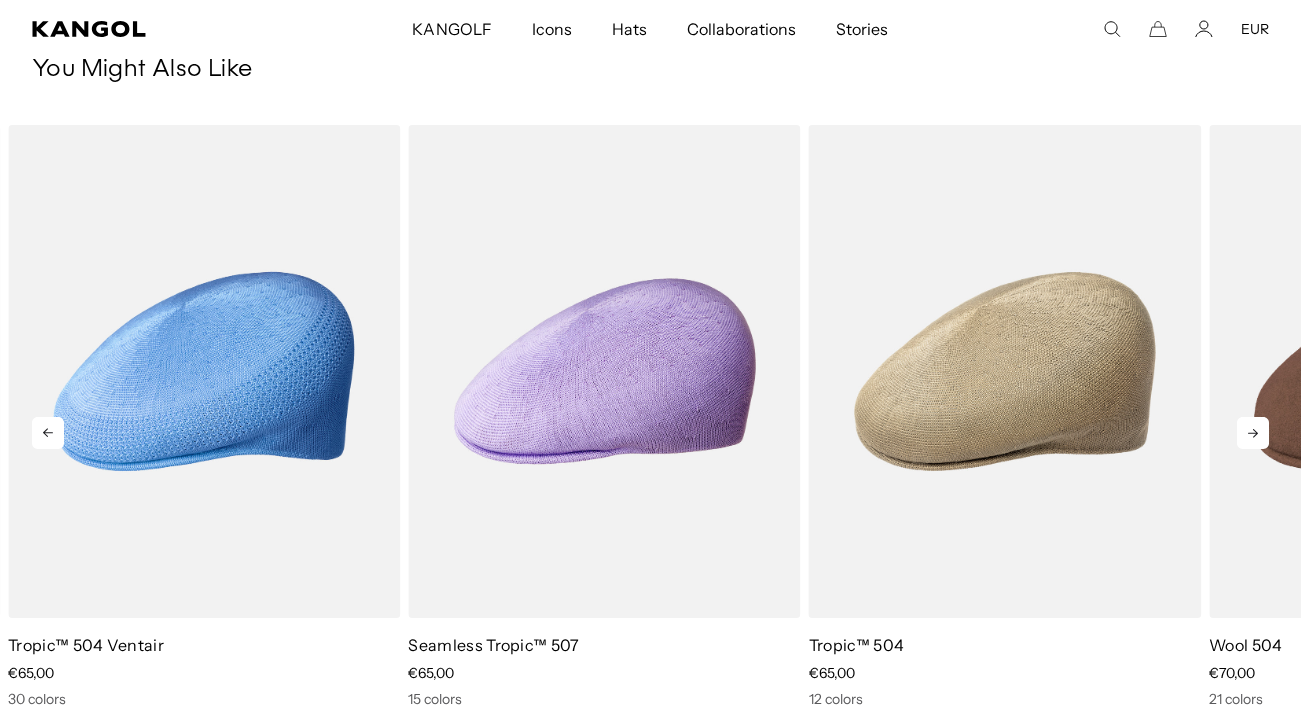 click 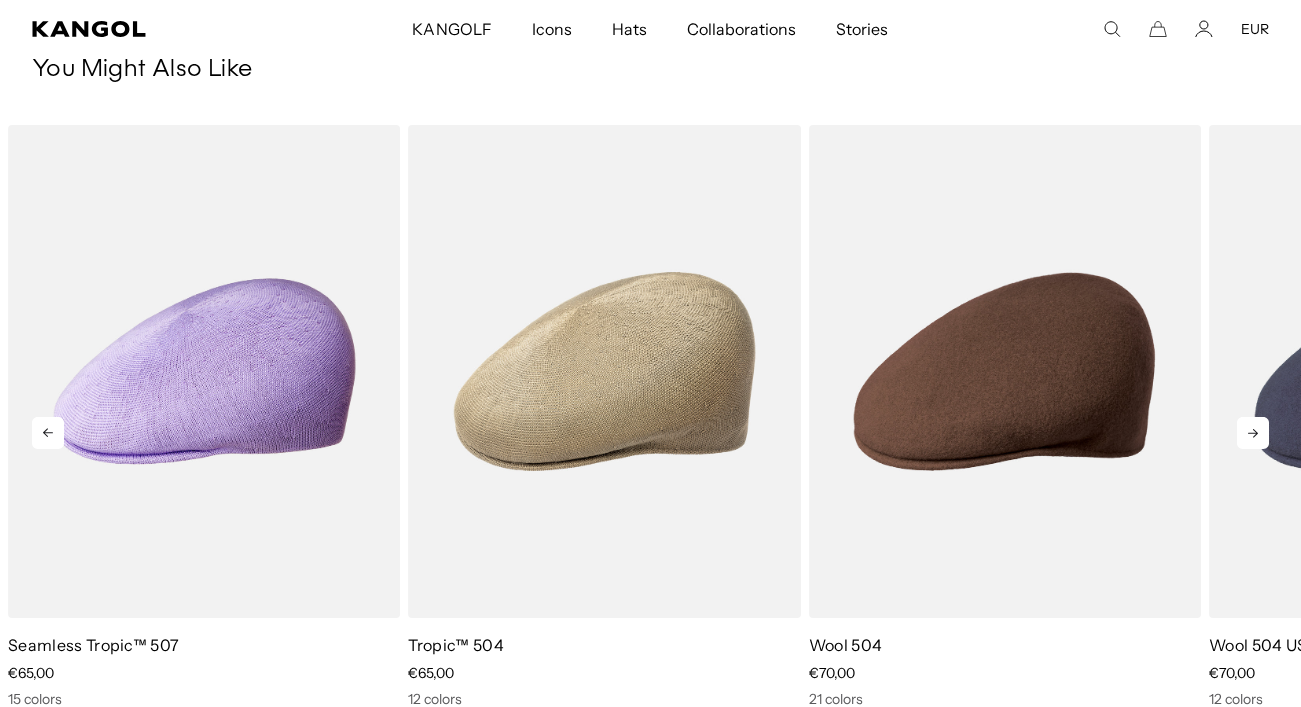 scroll, scrollTop: 0, scrollLeft: 412, axis: horizontal 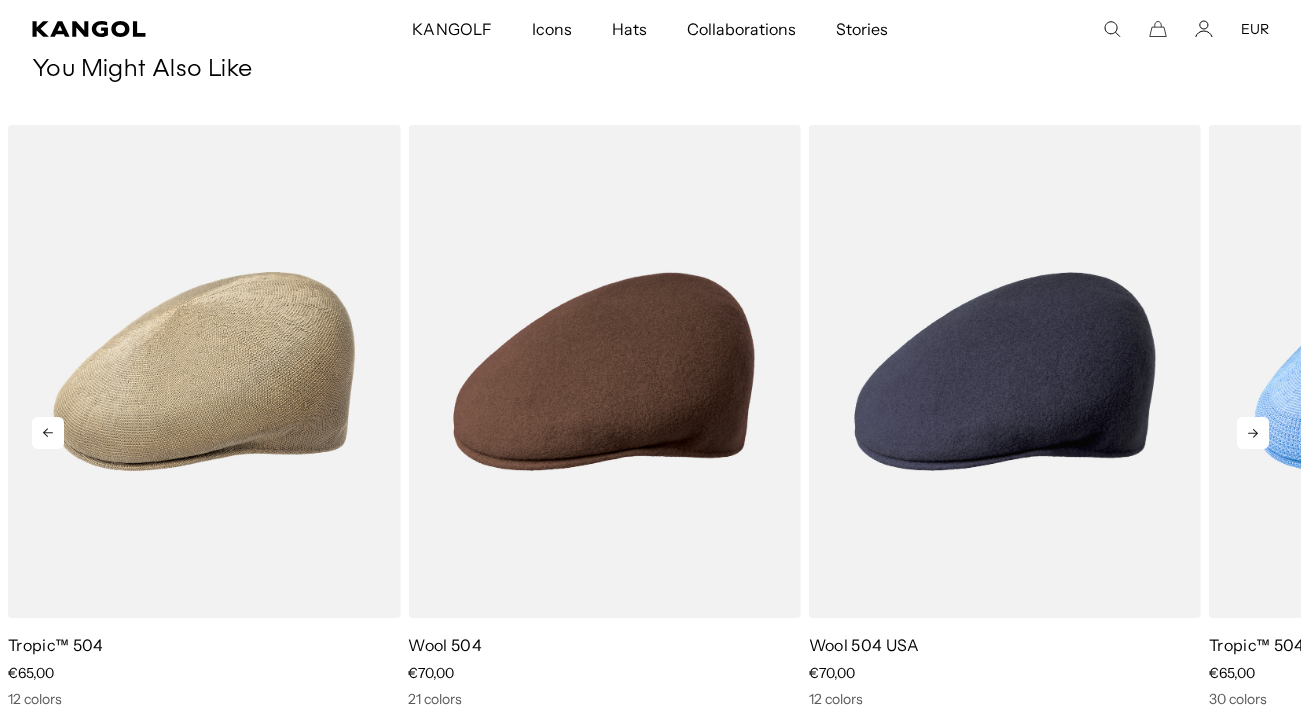 click 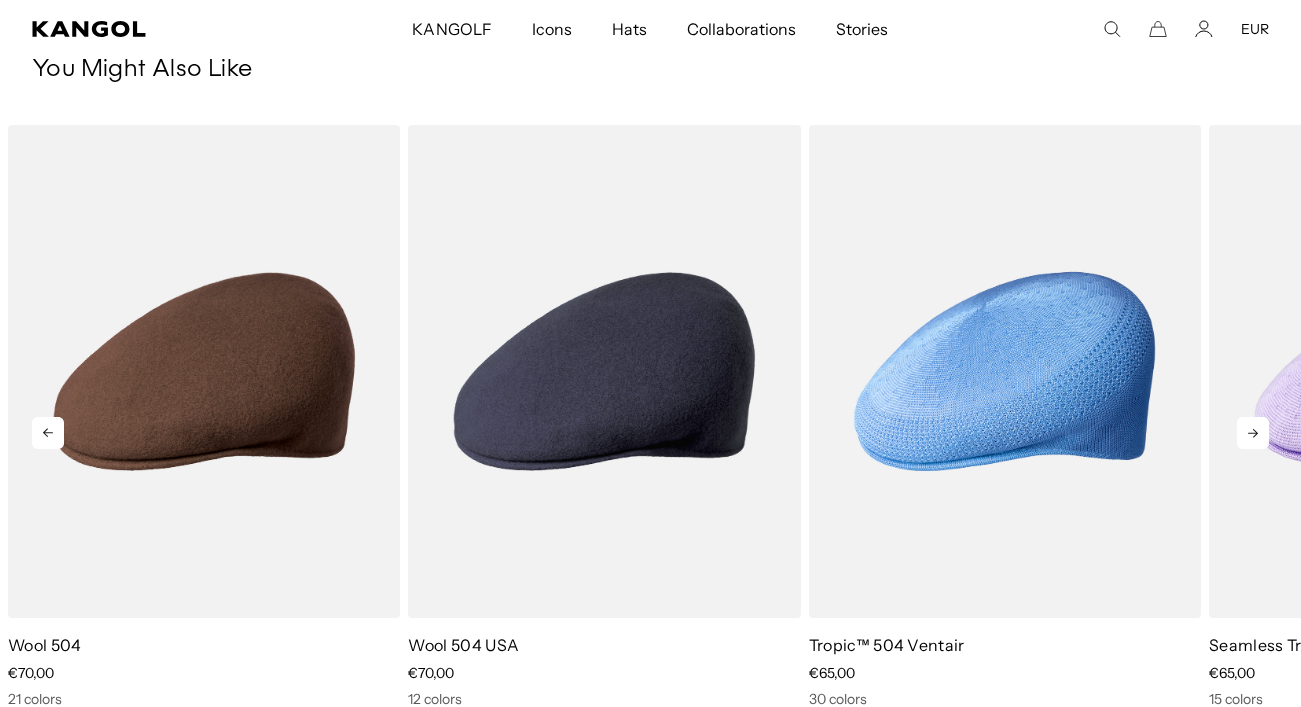 click 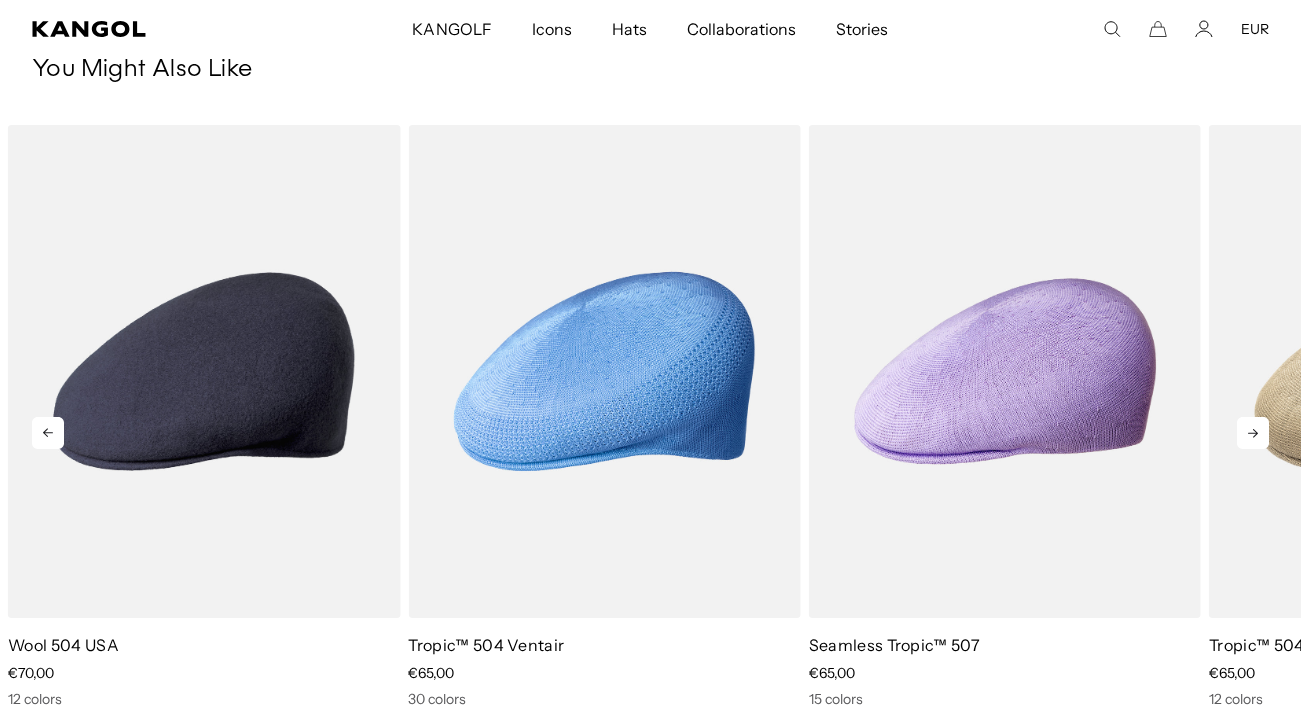 click 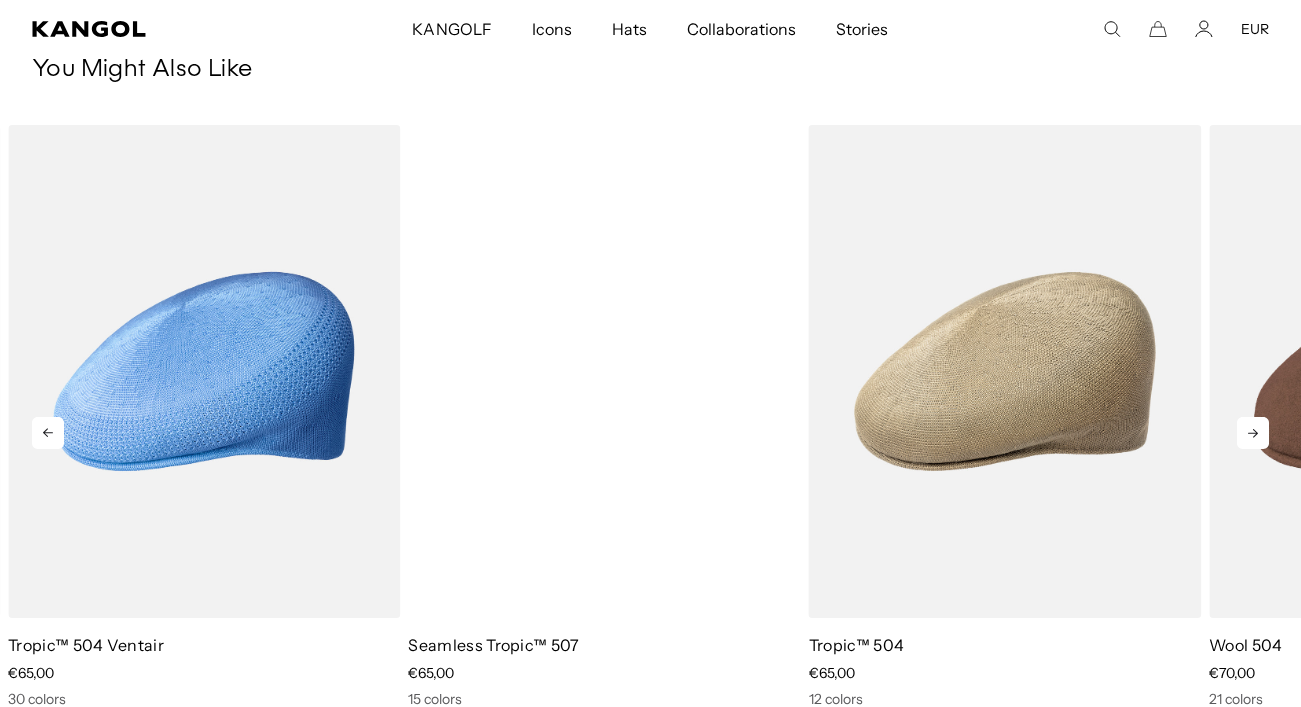 scroll, scrollTop: 0, scrollLeft: 412, axis: horizontal 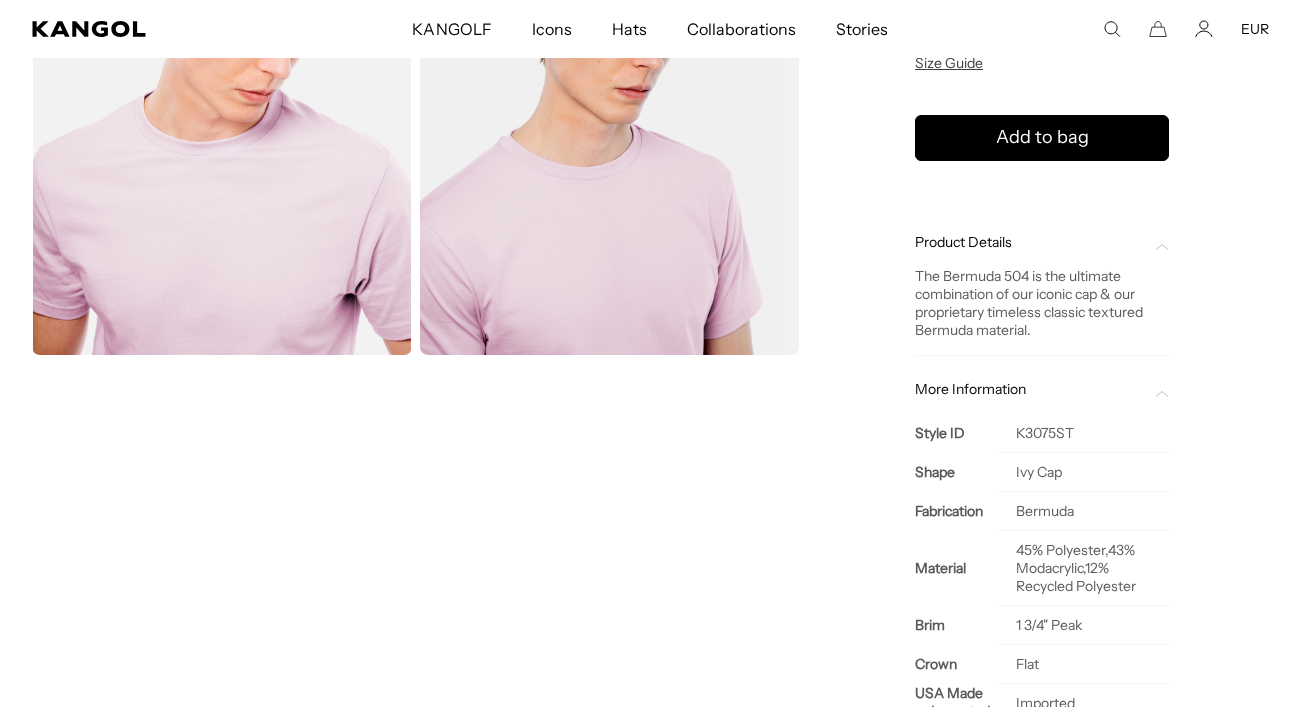 click at bounding box center (222, 600) 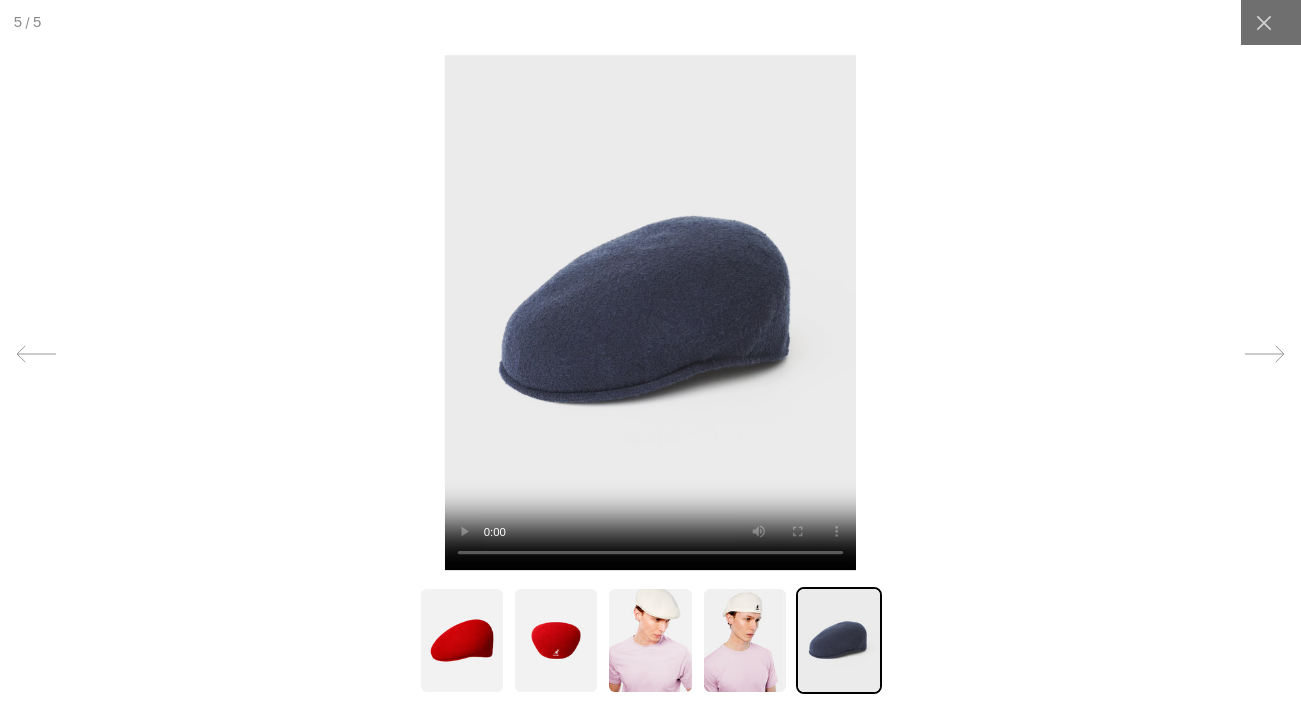click at bounding box center (650, 313) 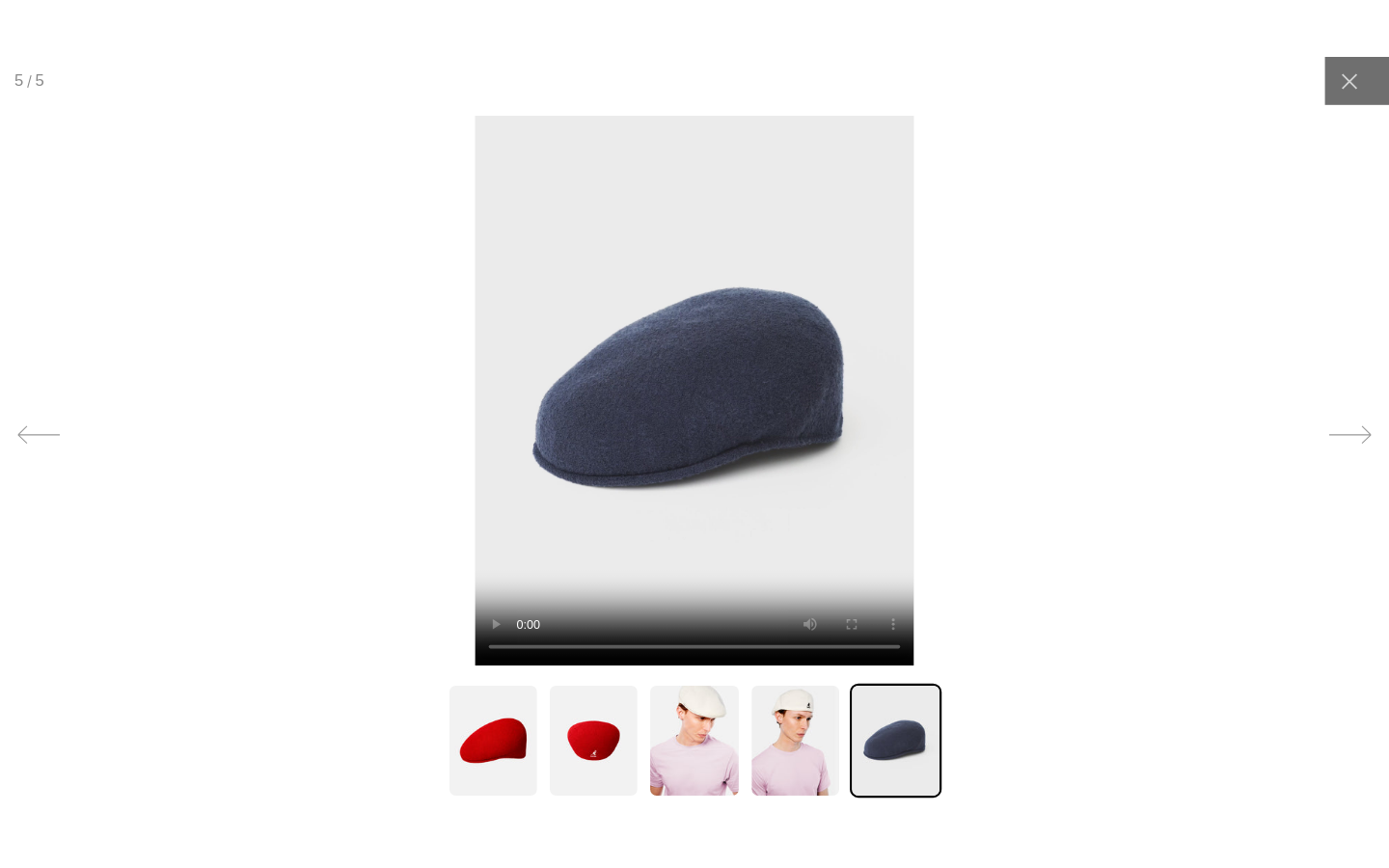 scroll, scrollTop: 0, scrollLeft: 397, axis: horizontal 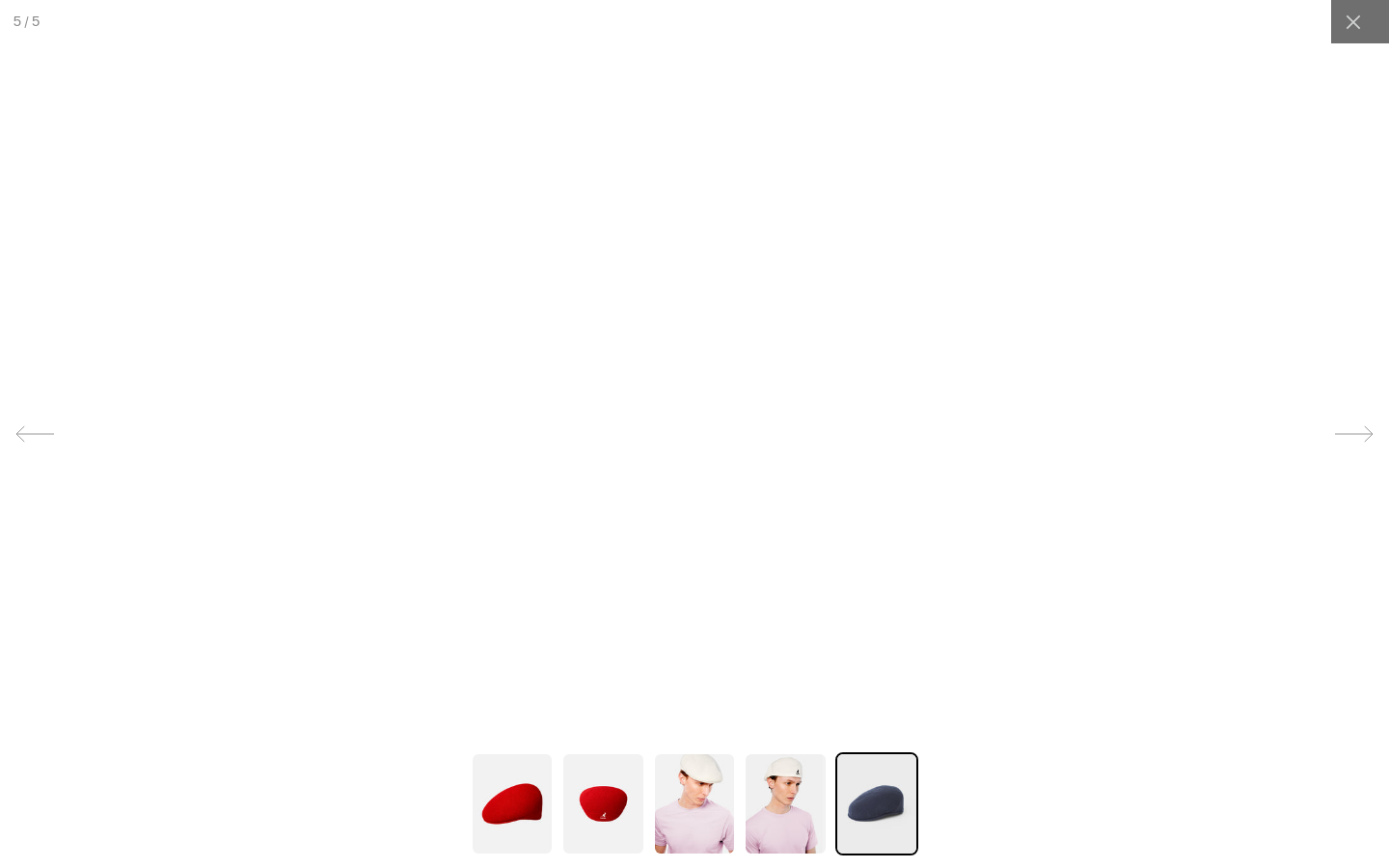click at bounding box center (694, 404) 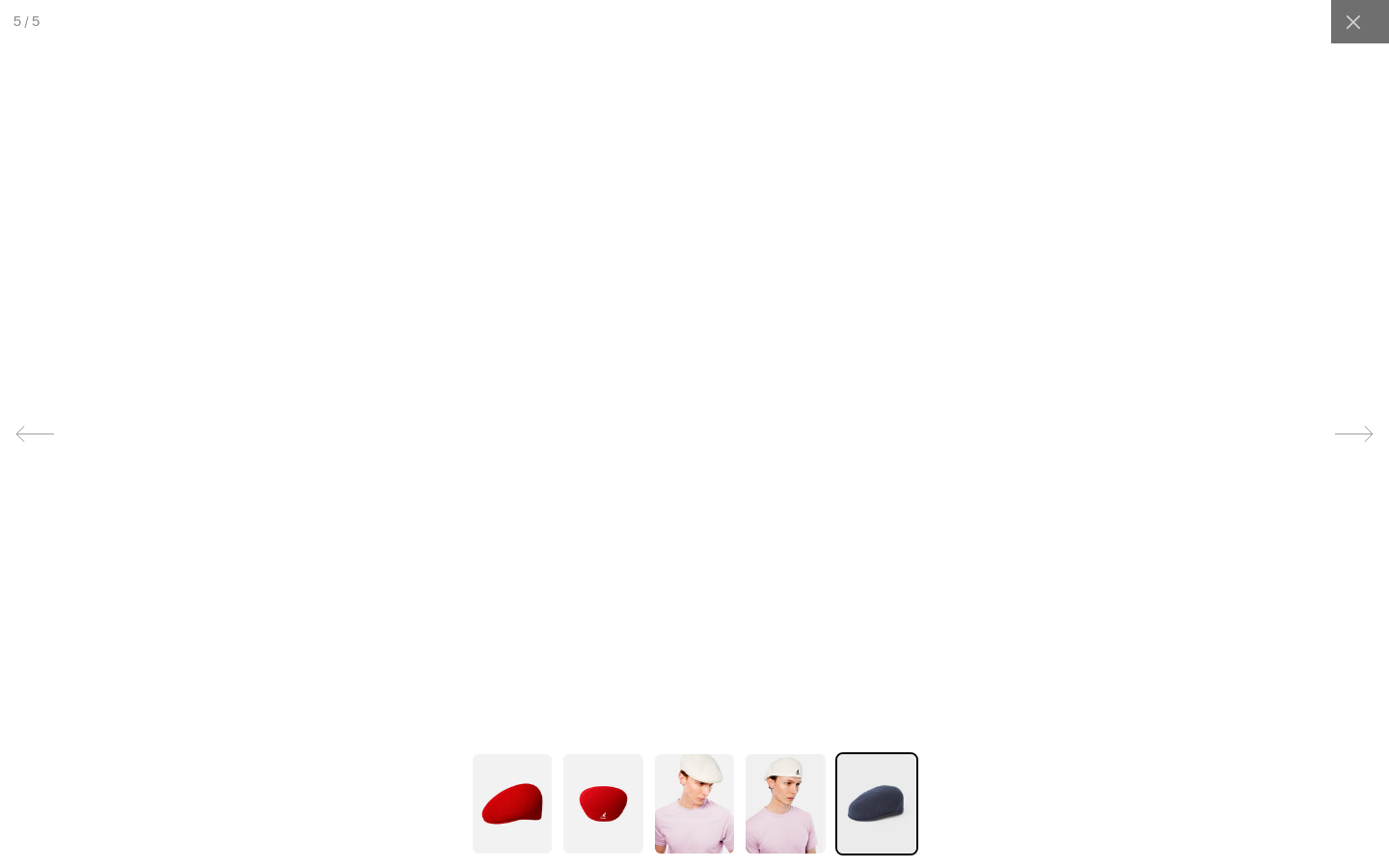 drag, startPoint x: 853, startPoint y: 494, endPoint x: 620, endPoint y: 537, distance: 236.93459 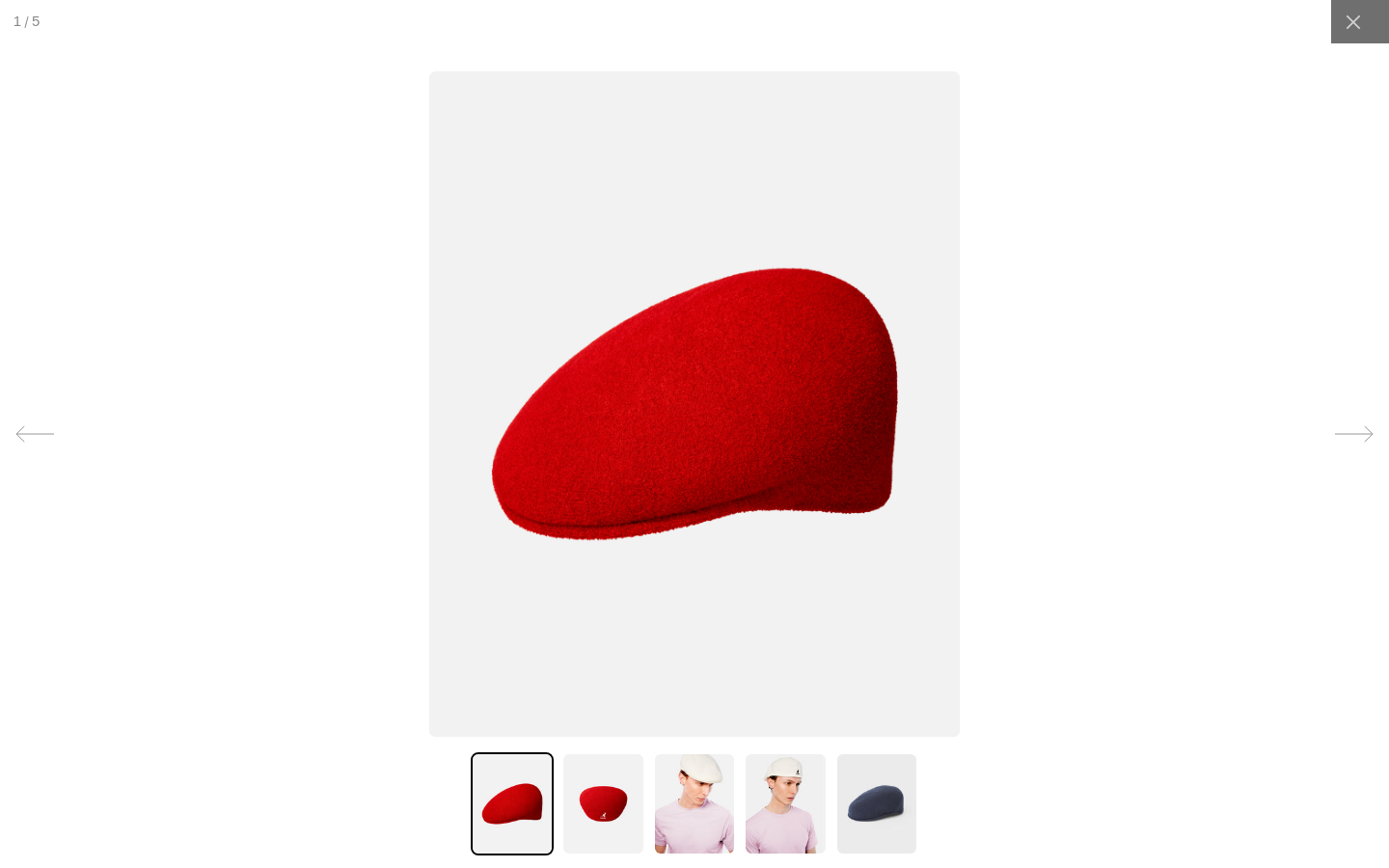 click at bounding box center [-1111, 404] 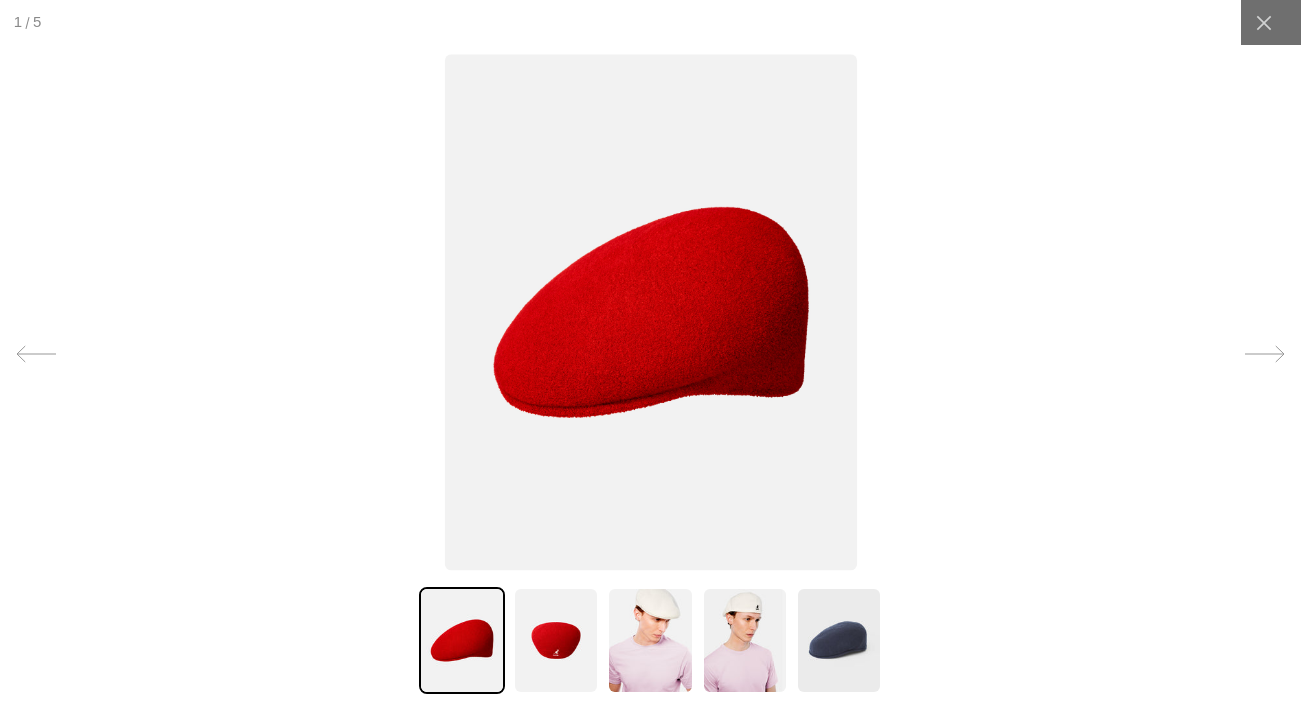 scroll, scrollTop: 0, scrollLeft: 412, axis: horizontal 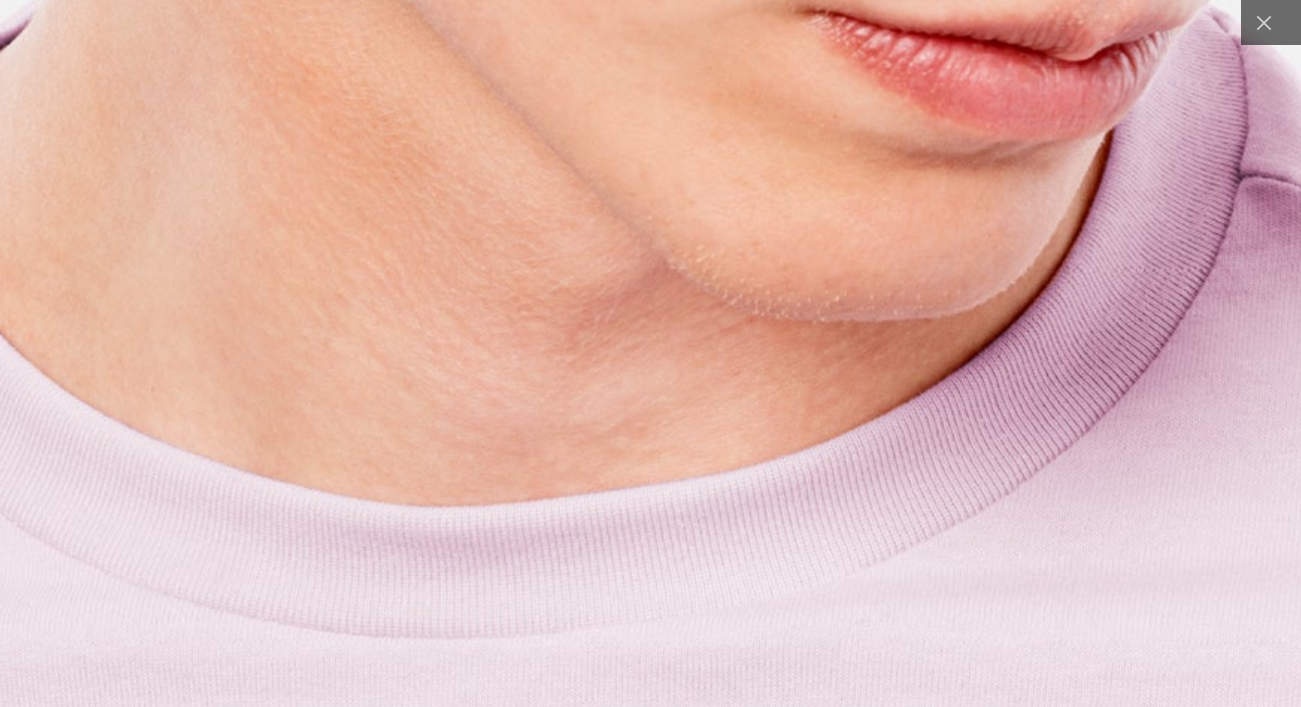 click at bounding box center (666, 281) 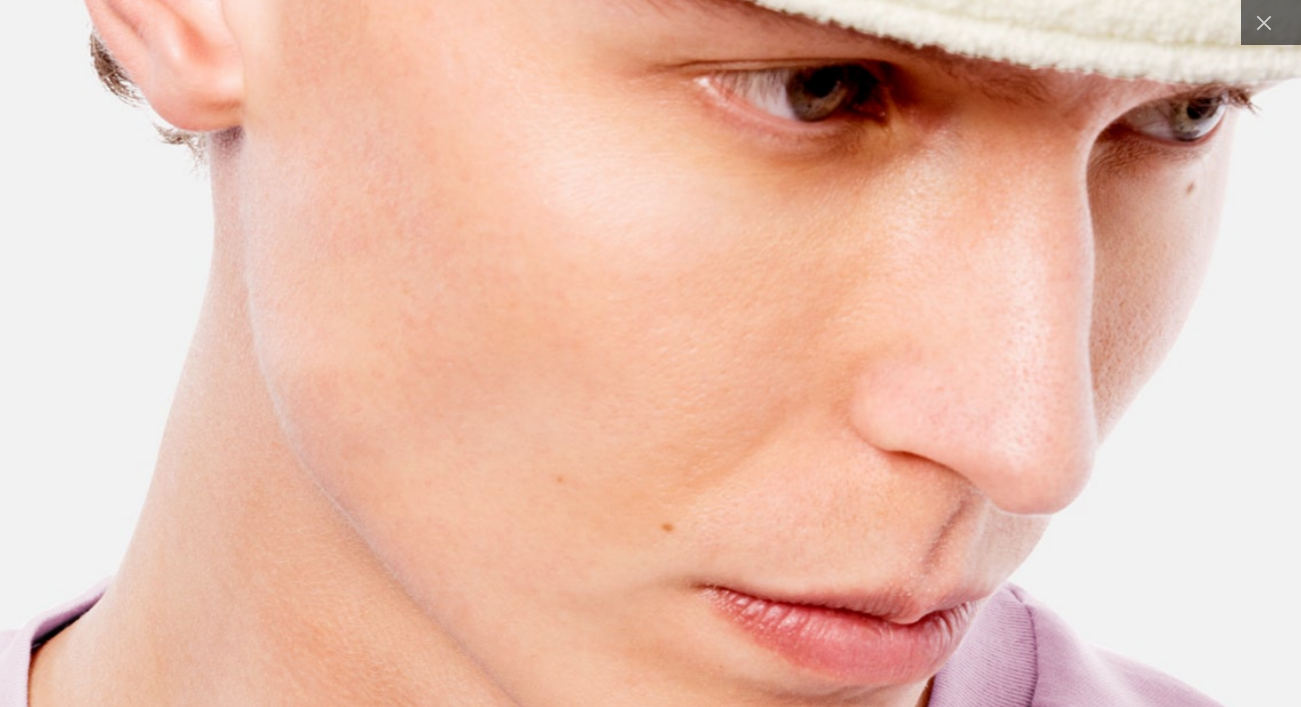 scroll, scrollTop: 0, scrollLeft: 0, axis: both 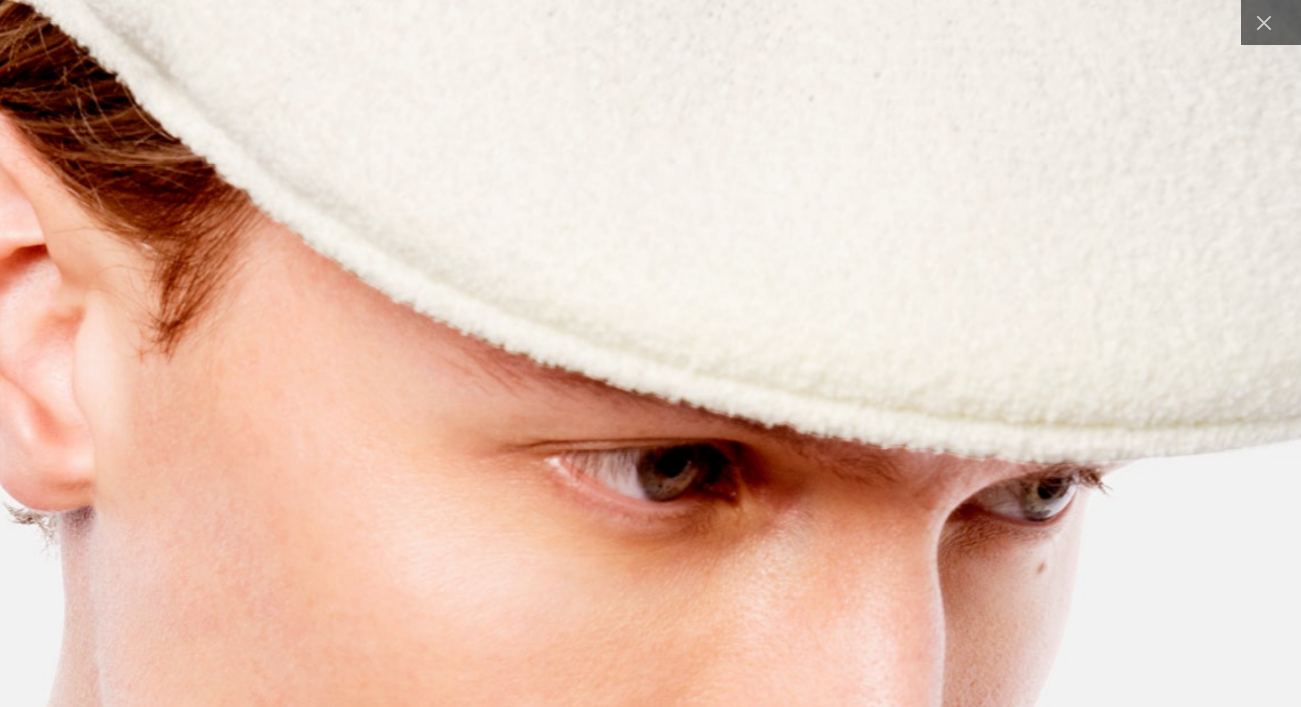click at bounding box center [442, 1172] 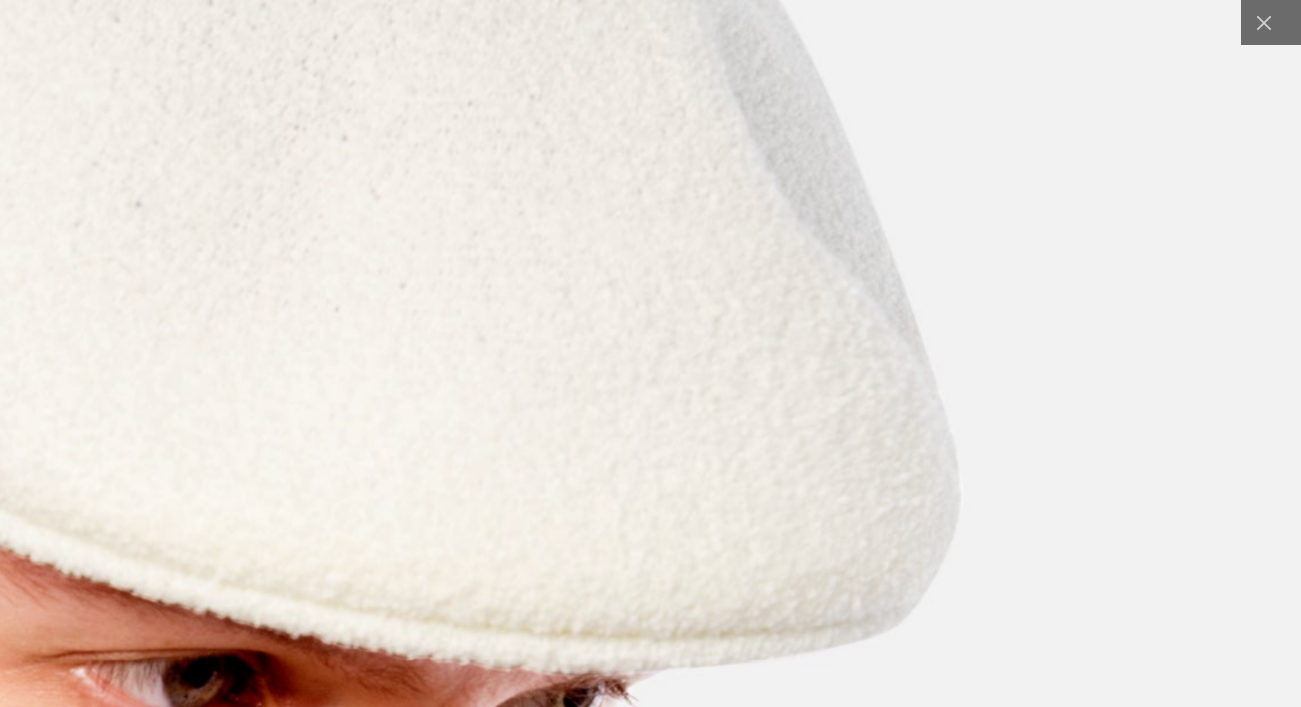 click at bounding box center (-32, 1383) 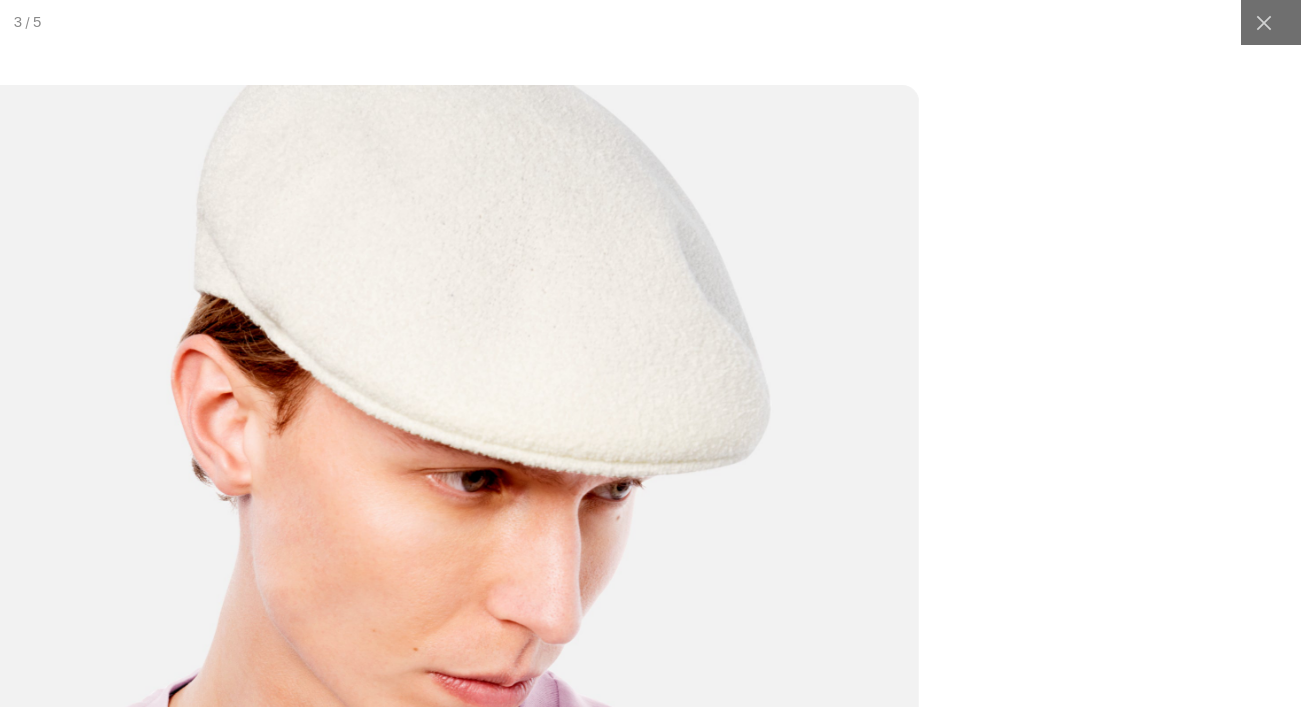 scroll, scrollTop: 0, scrollLeft: 412, axis: horizontal 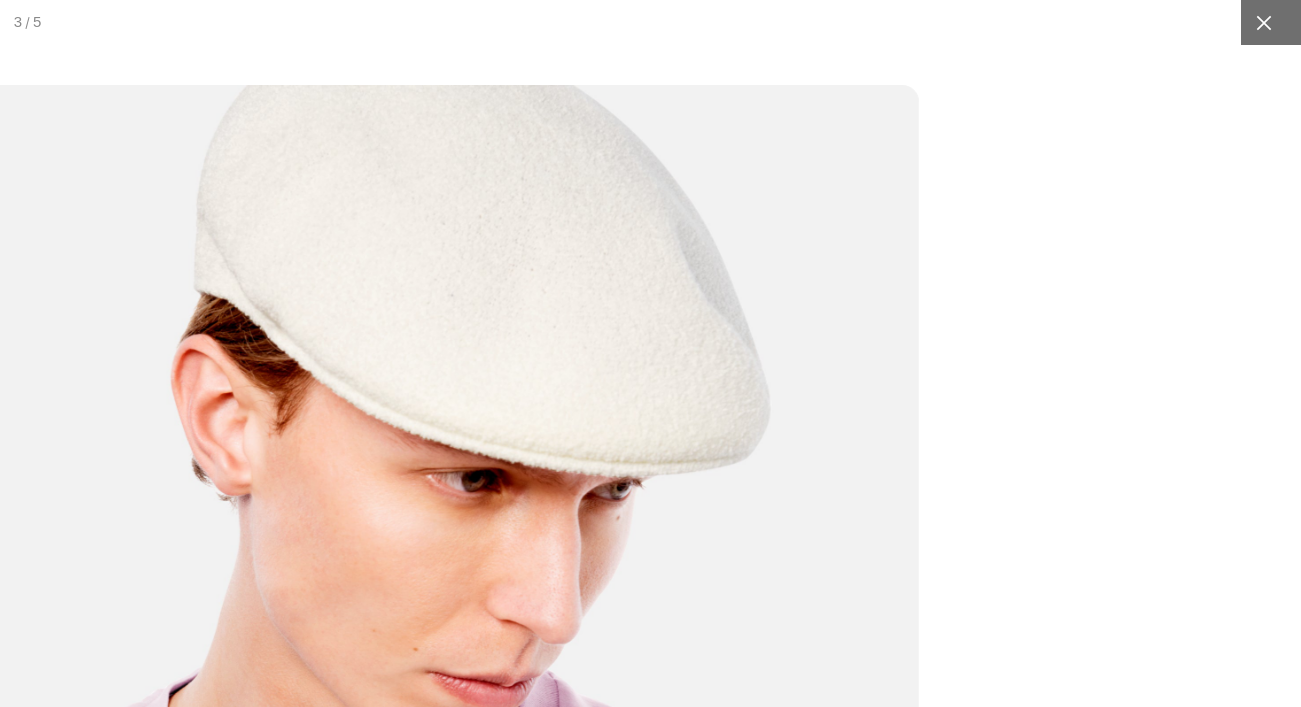 click 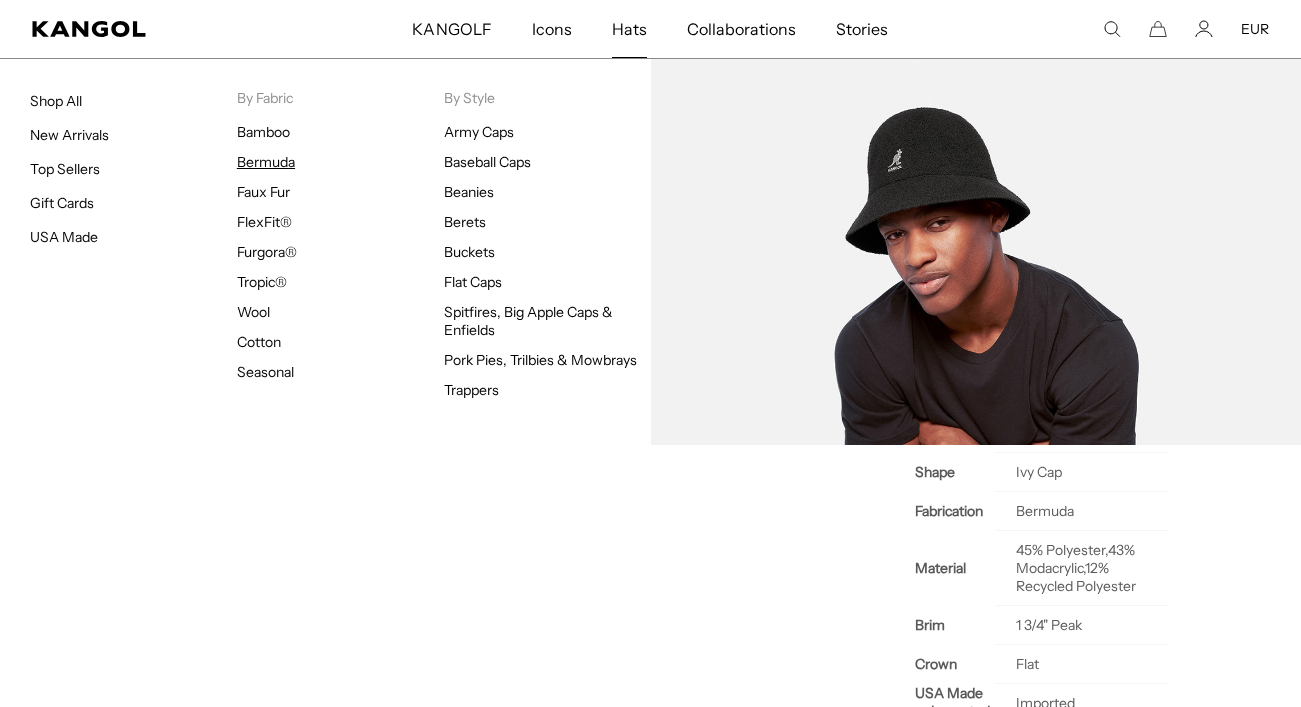 scroll, scrollTop: 0, scrollLeft: 0, axis: both 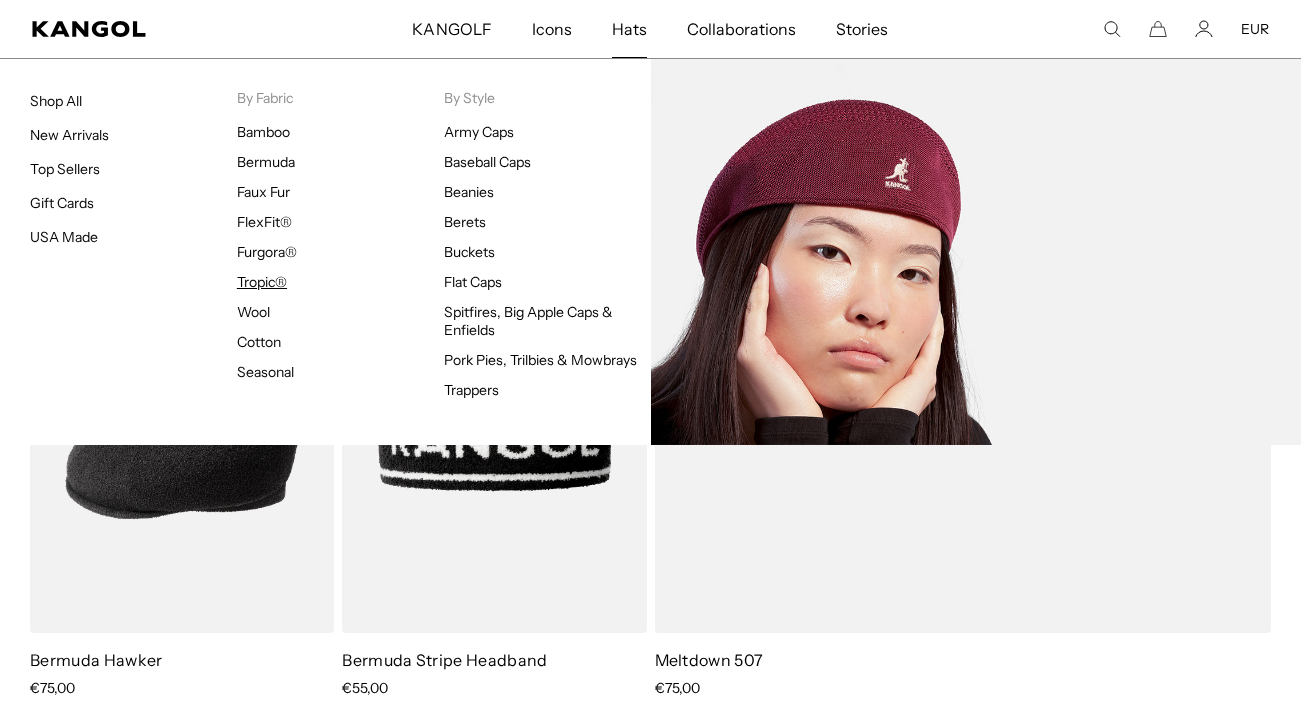 click on "Tropic®" at bounding box center [262, 282] 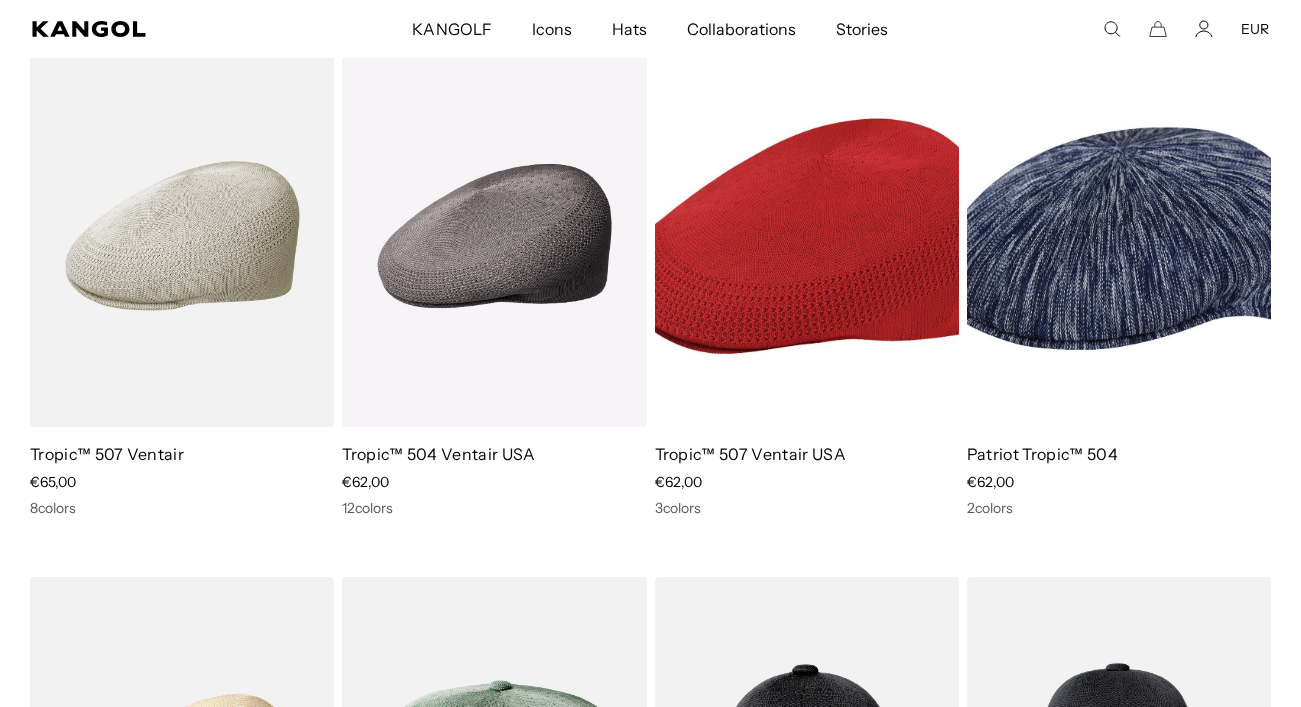 scroll, scrollTop: 177, scrollLeft: 0, axis: vertical 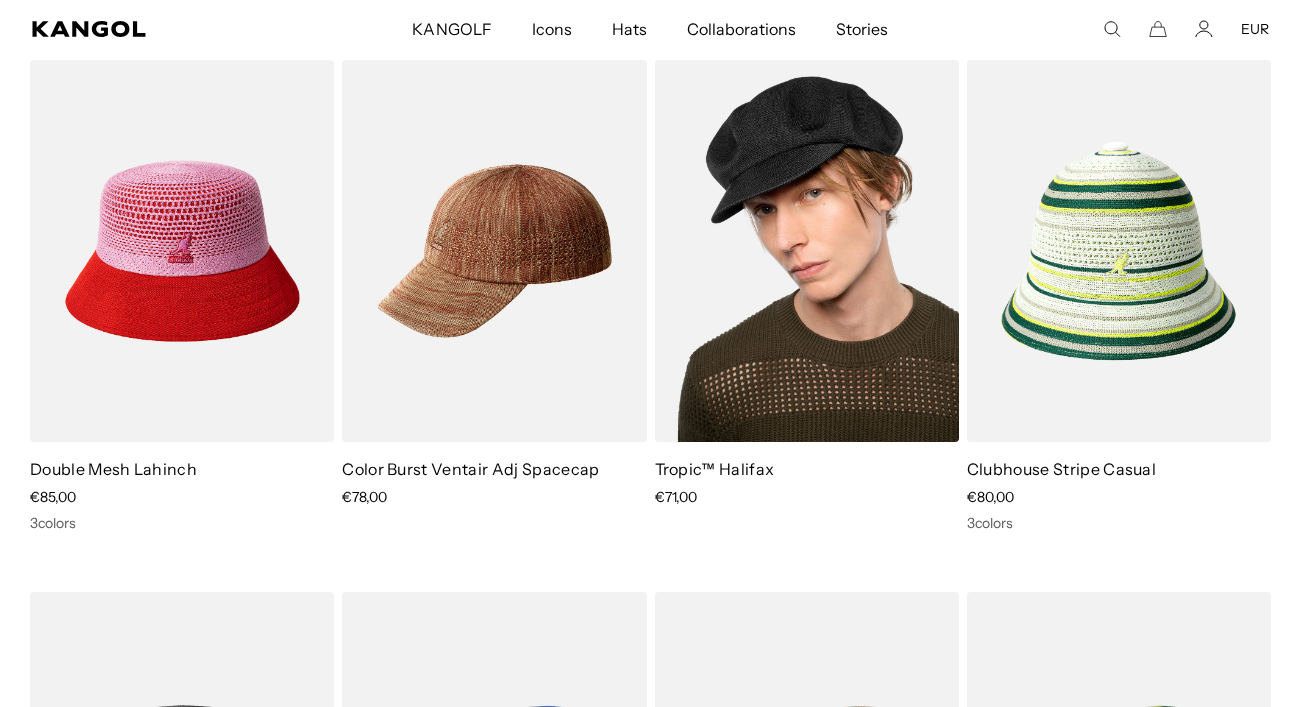 click at bounding box center (807, 251) 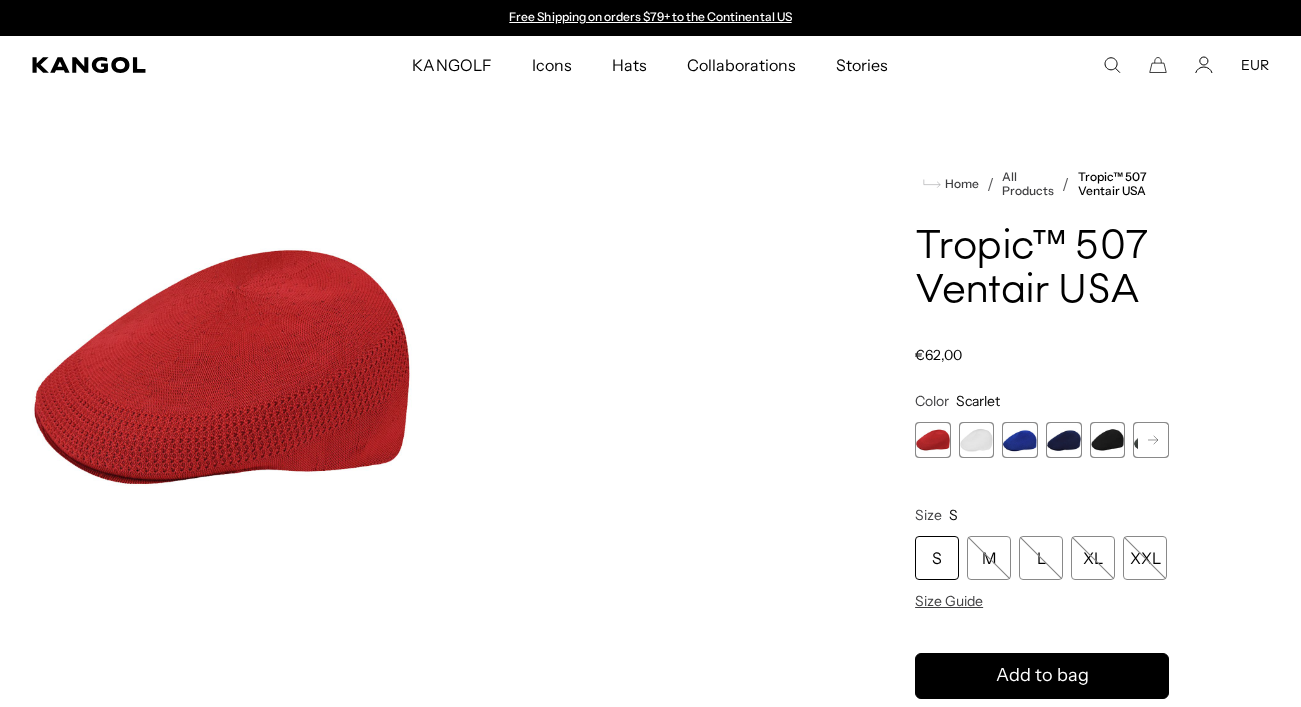 scroll, scrollTop: 0, scrollLeft: 0, axis: both 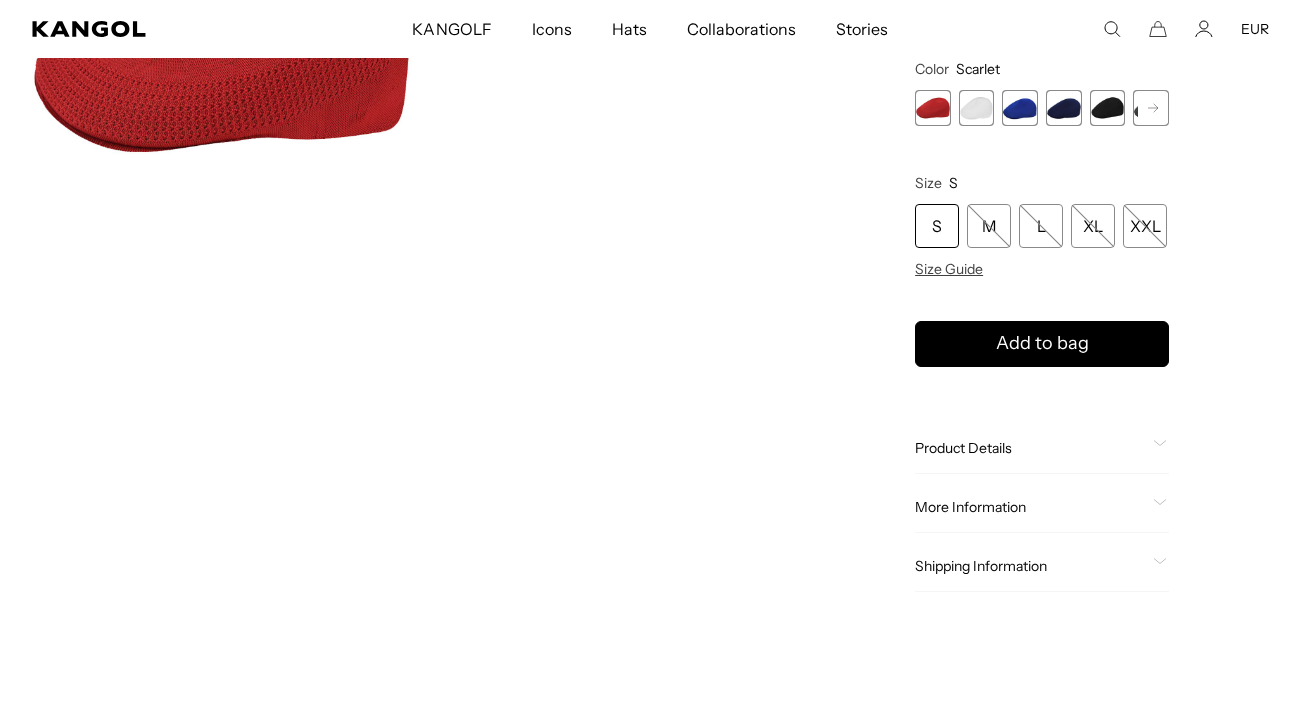 click on "Product Details" 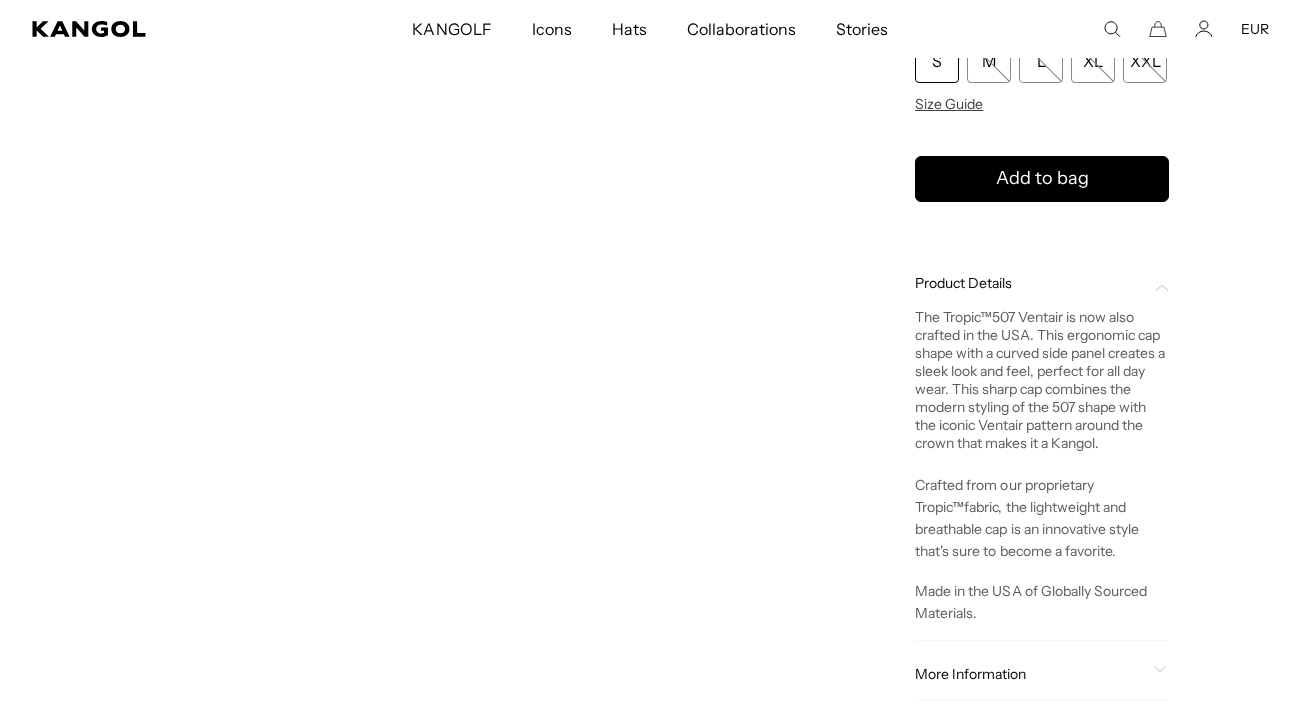 scroll, scrollTop: 503, scrollLeft: 0, axis: vertical 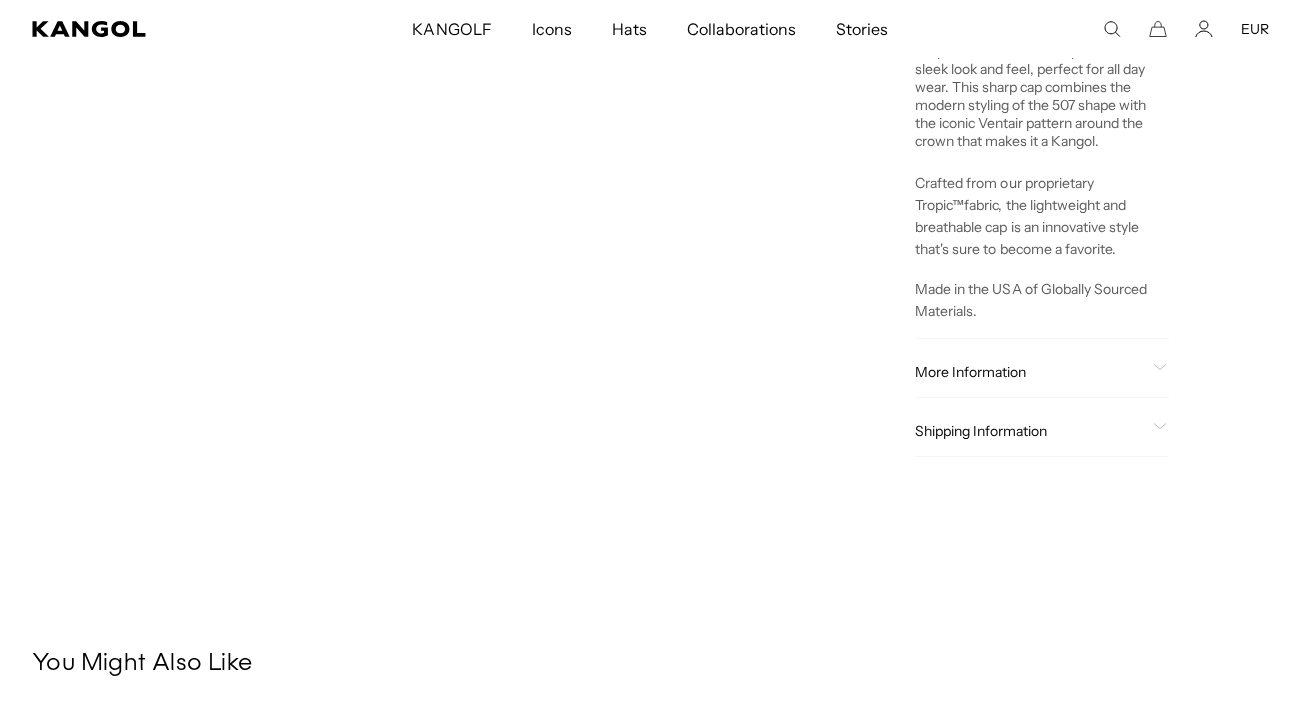 click on "More Information" 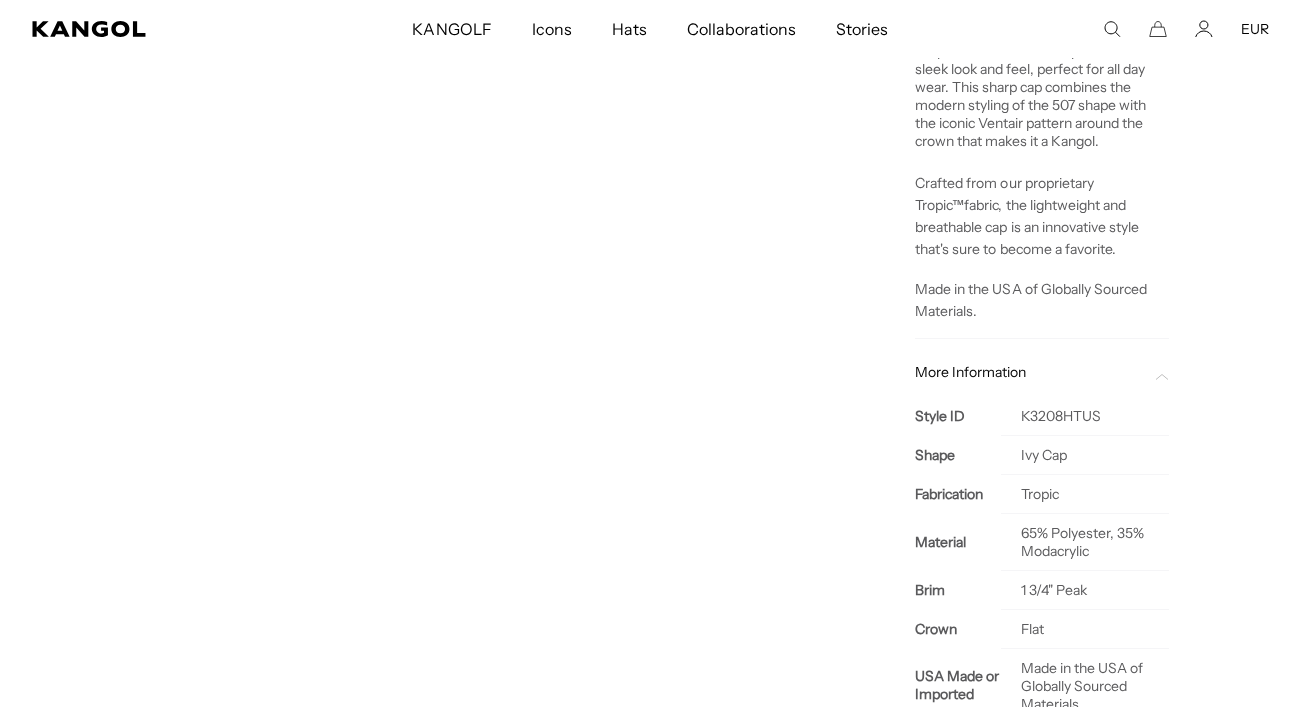 scroll, scrollTop: 0, scrollLeft: 0, axis: both 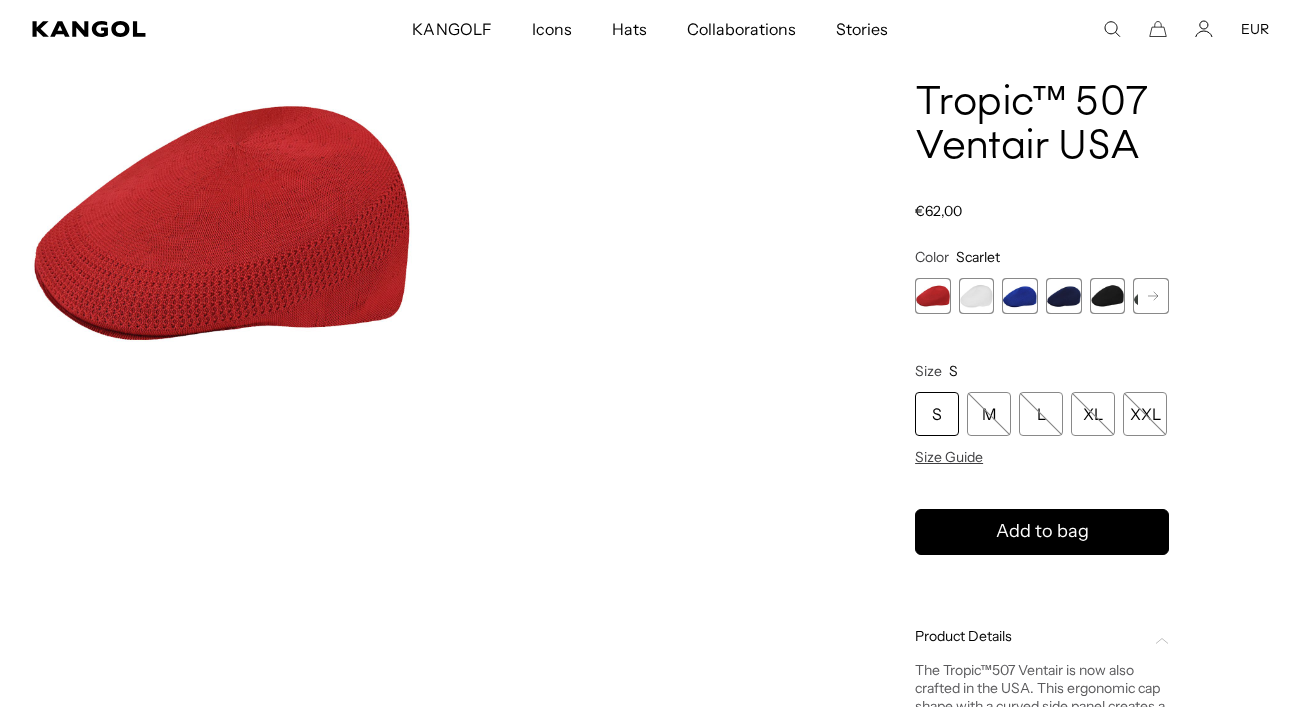 click at bounding box center [1064, 296] 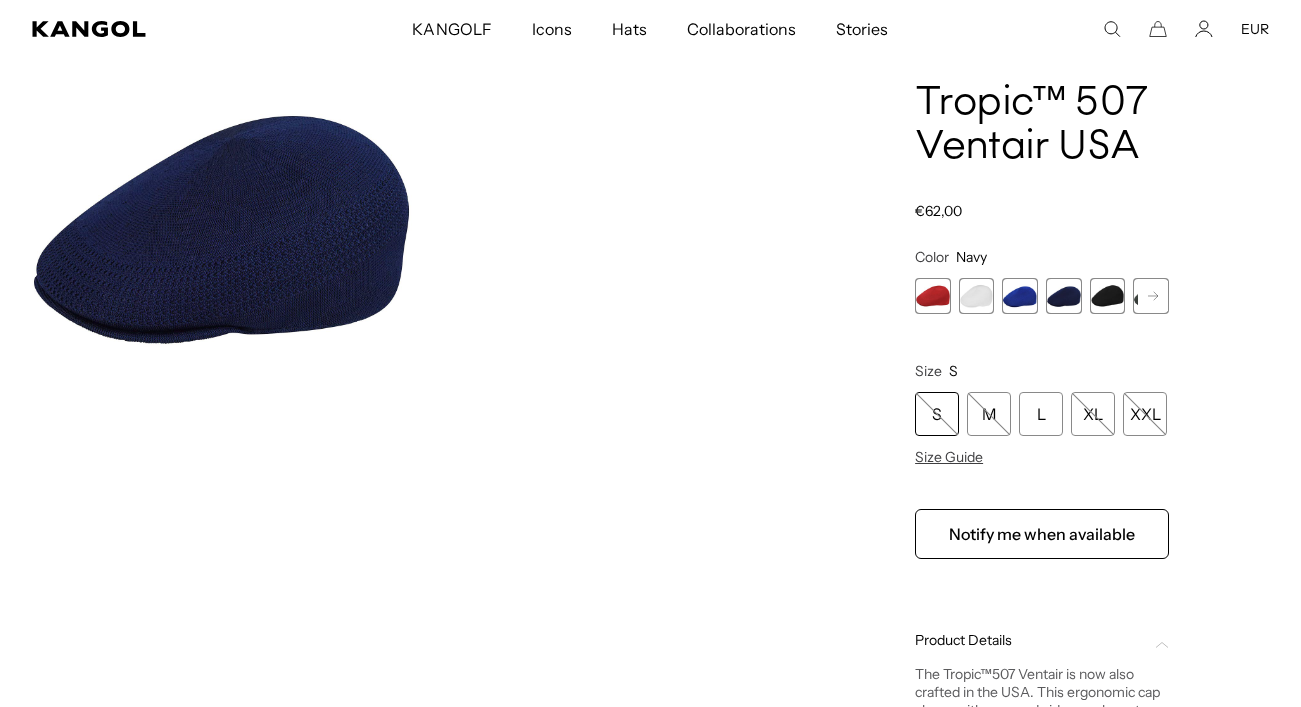 scroll, scrollTop: 0, scrollLeft: 0, axis: both 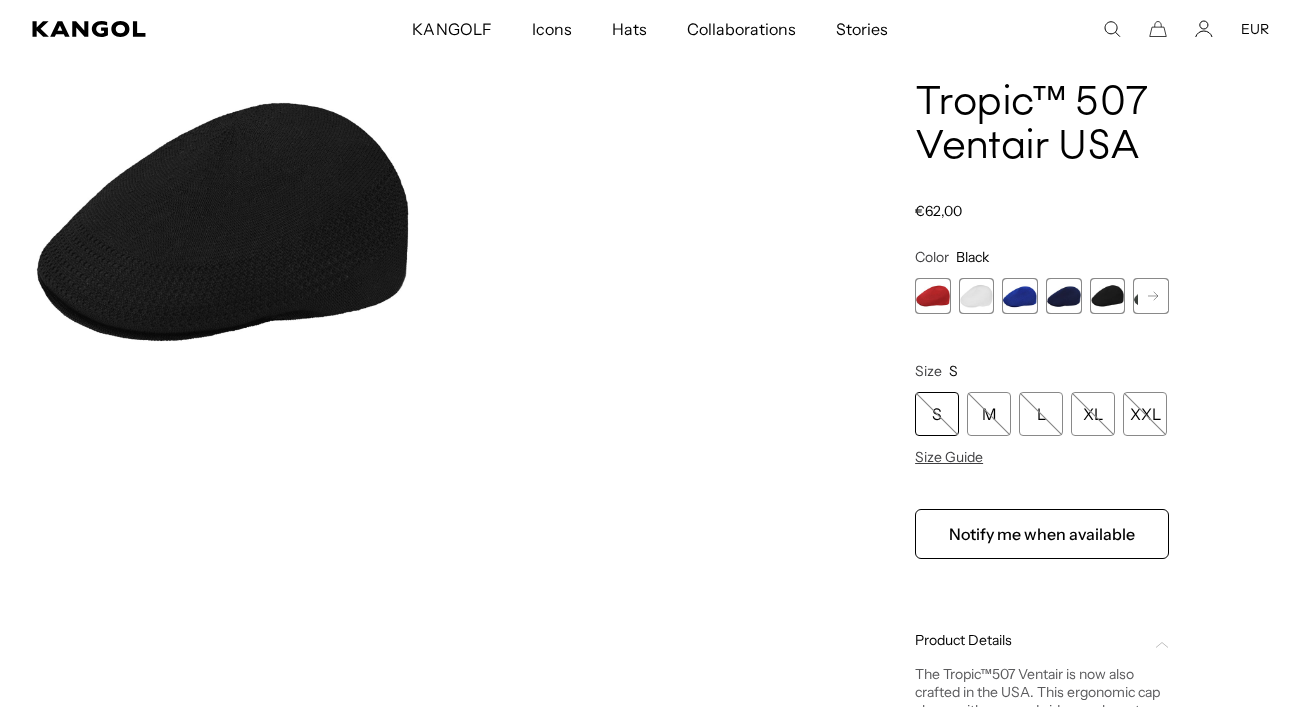 click 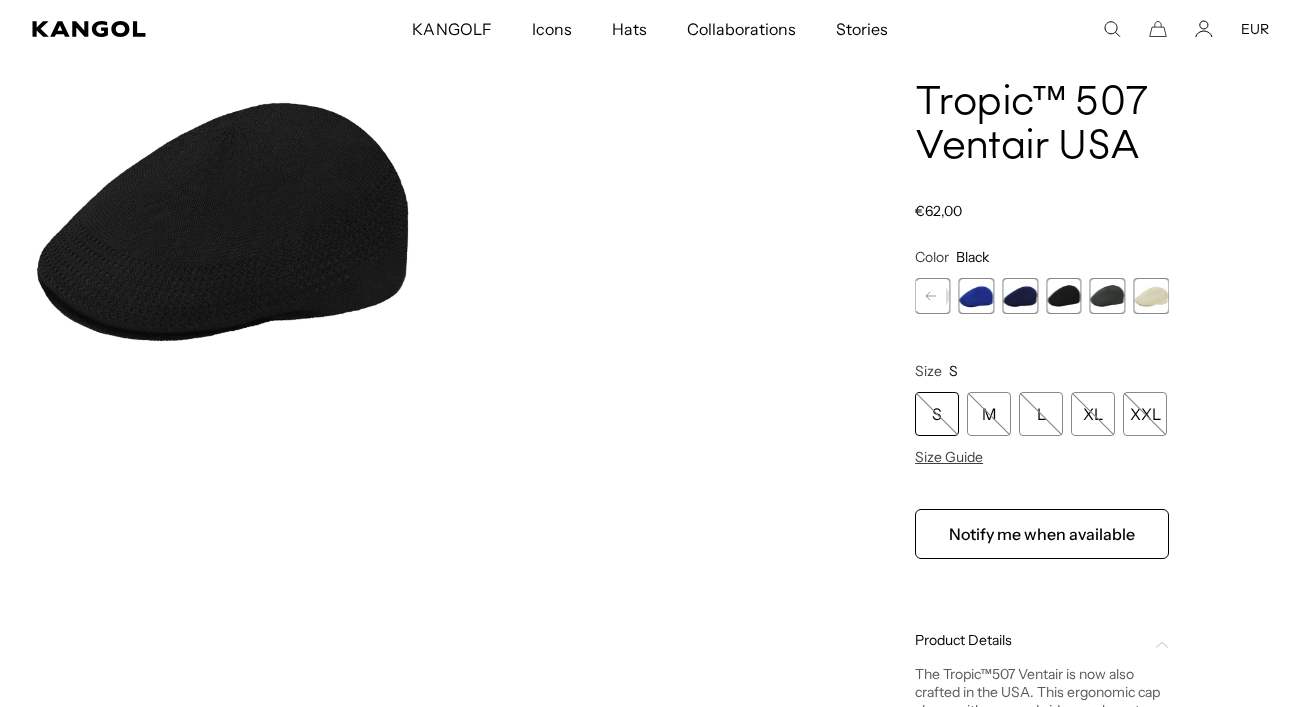 click at bounding box center (1108, 296) 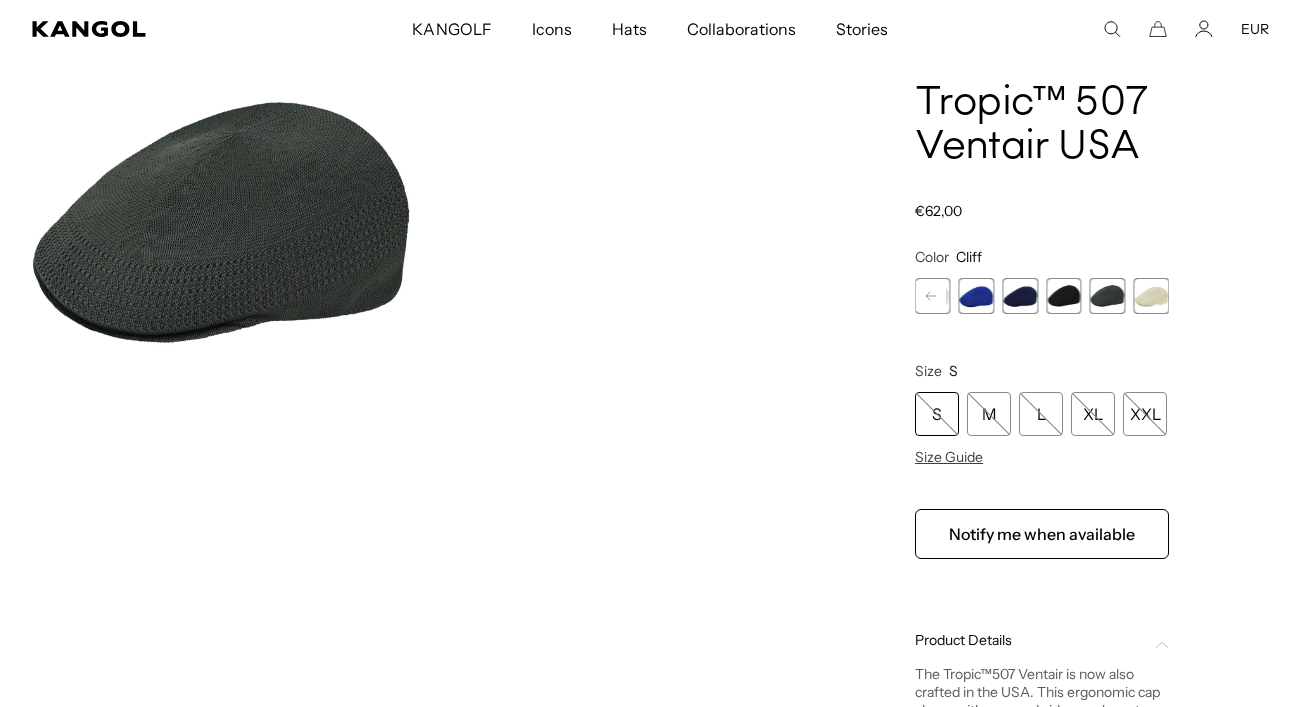 scroll, scrollTop: 0, scrollLeft: 0, axis: both 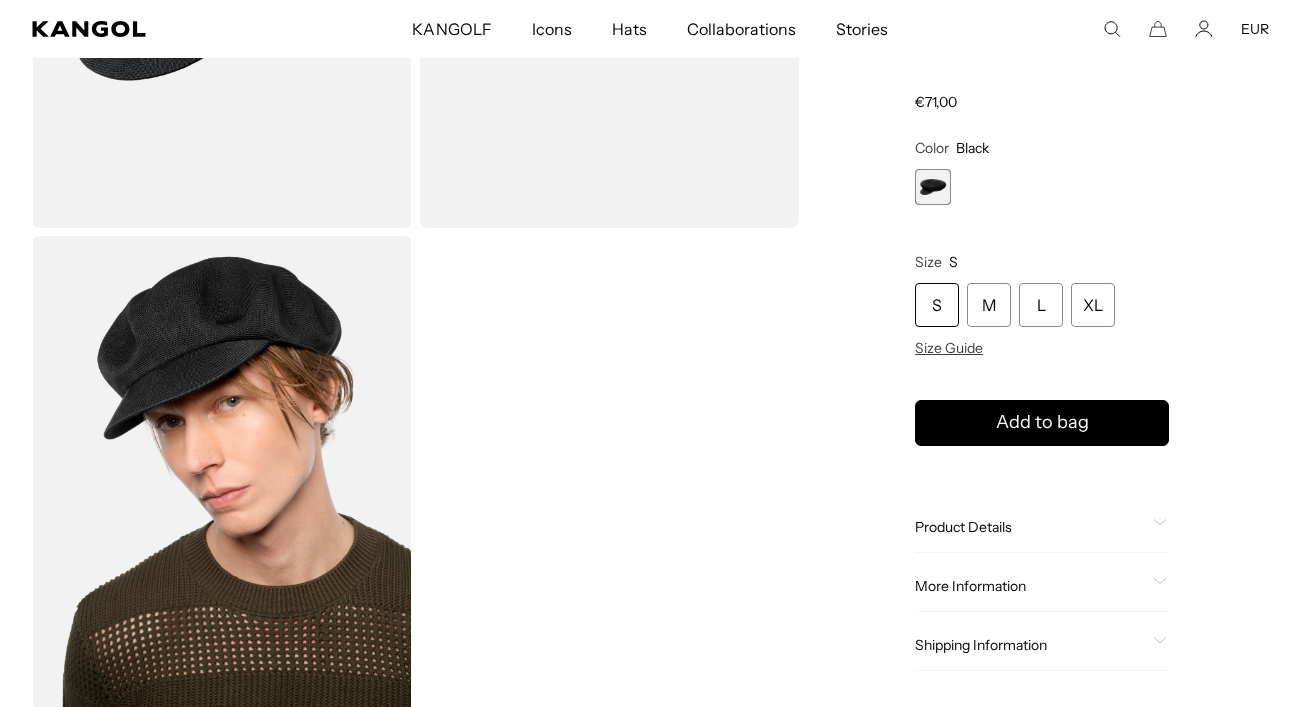 click at bounding box center [222, 473] 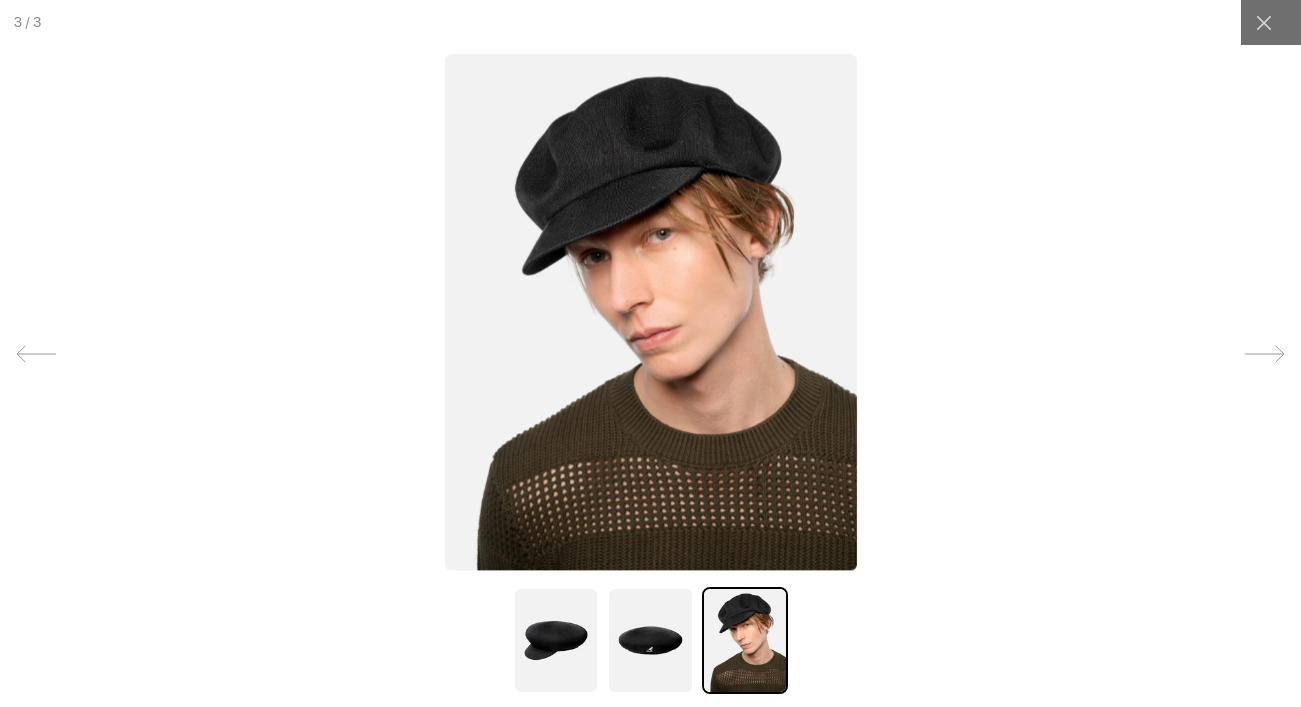 scroll, scrollTop: 0, scrollLeft: 412, axis: horizontal 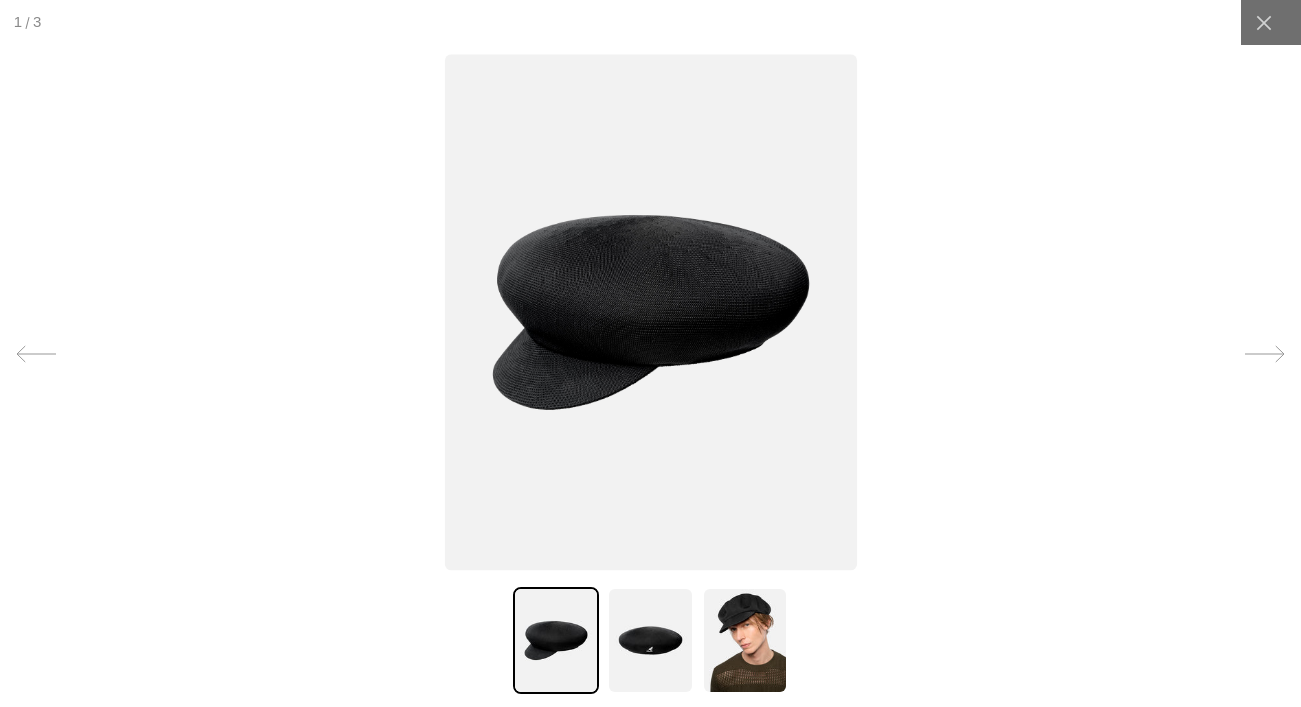 click at bounding box center [651, 313] 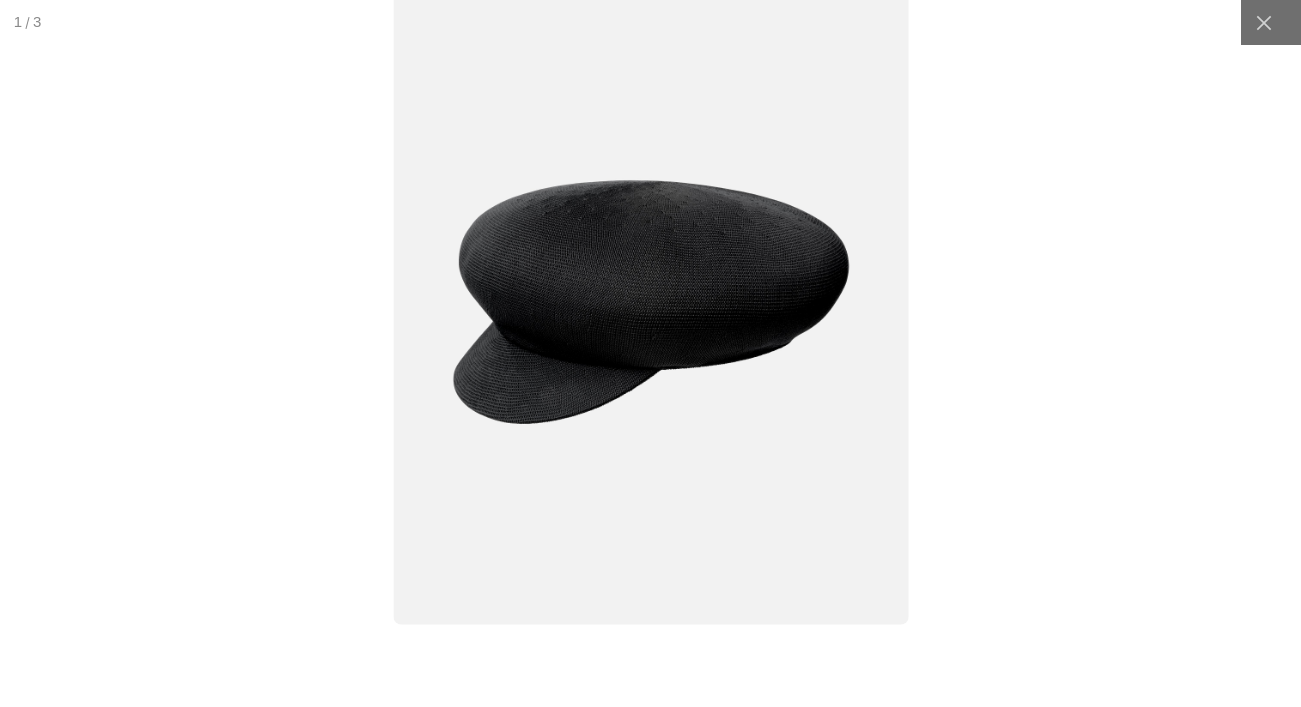scroll, scrollTop: 0, scrollLeft: 0, axis: both 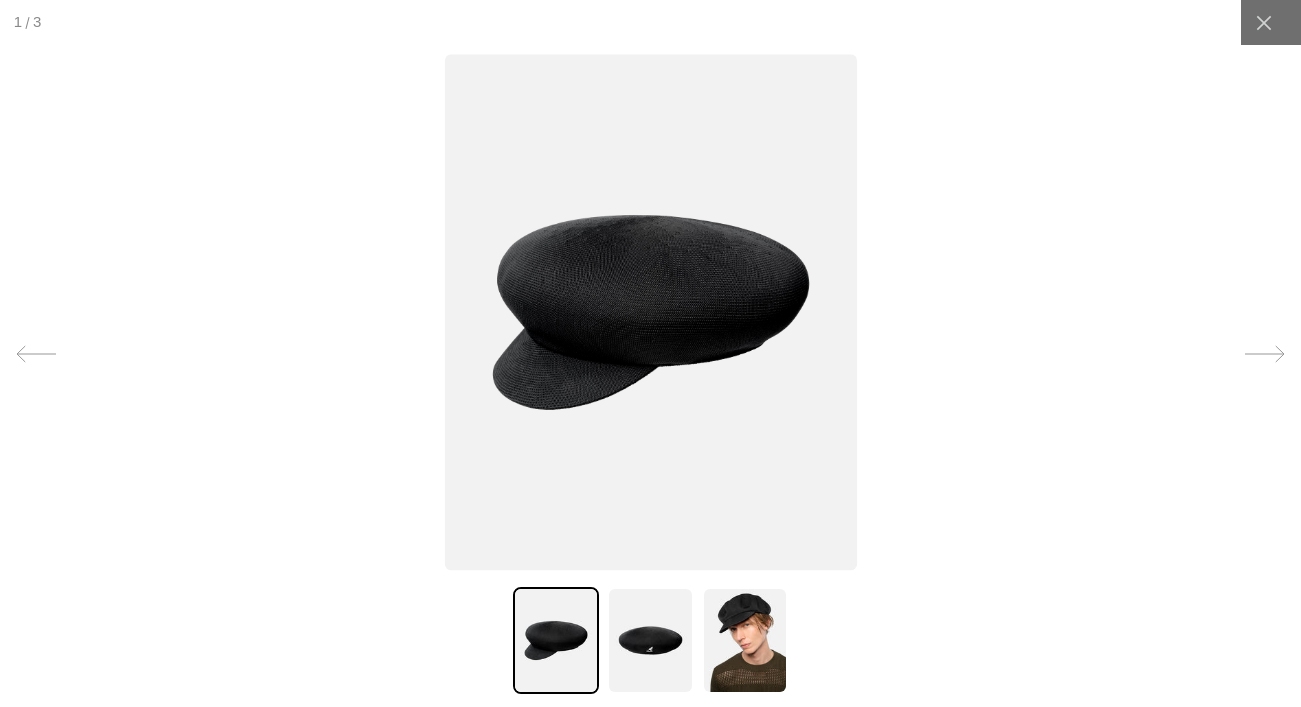click at bounding box center (651, 313) 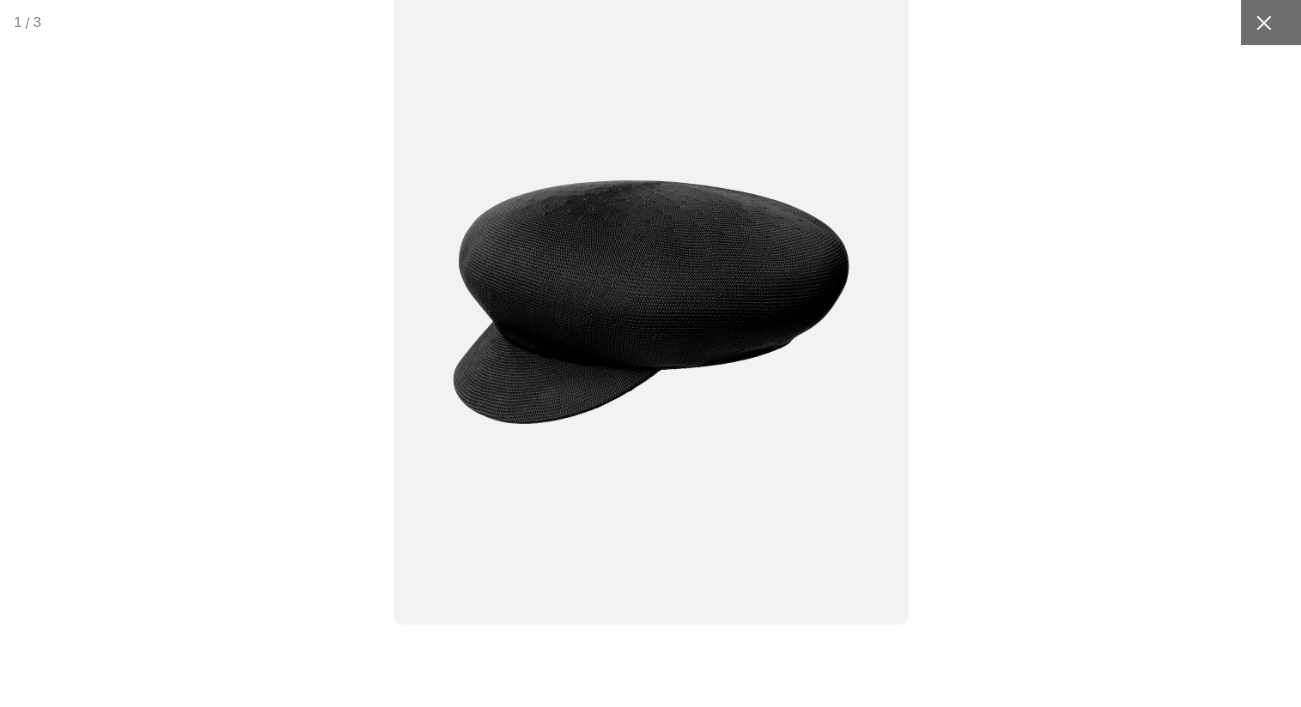 click 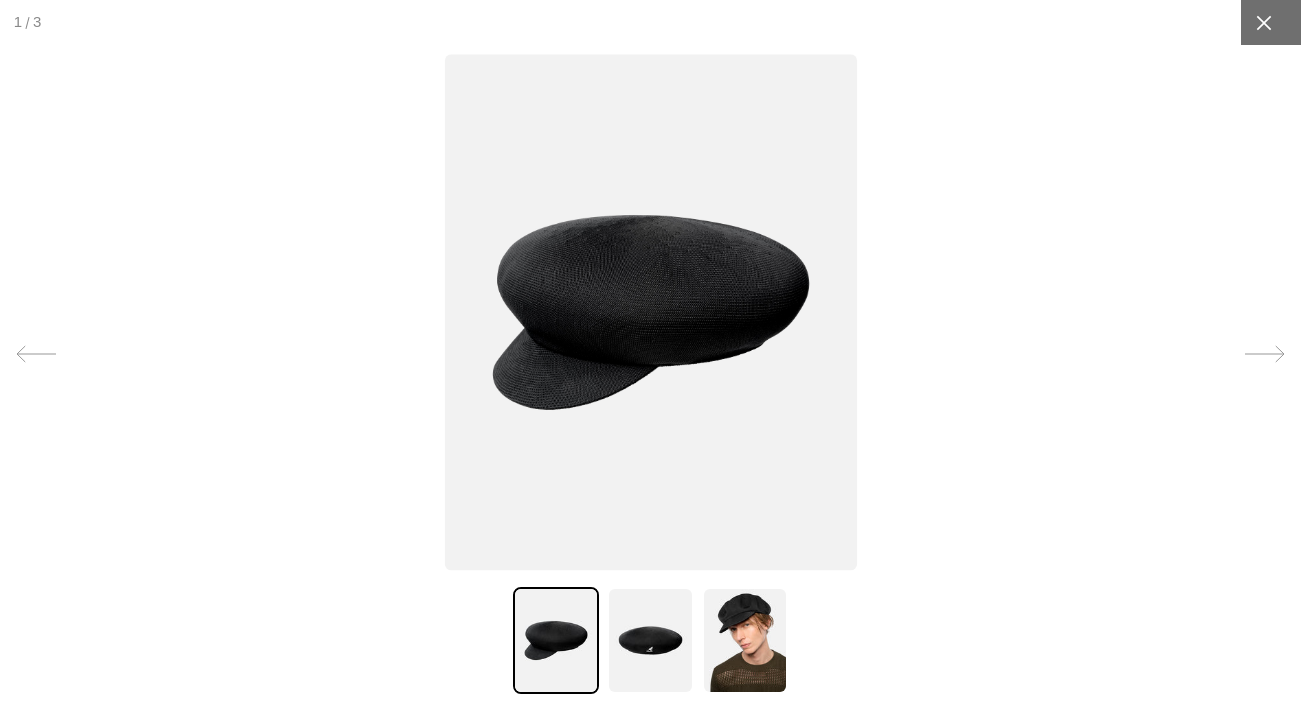scroll, scrollTop: 0, scrollLeft: 412, axis: horizontal 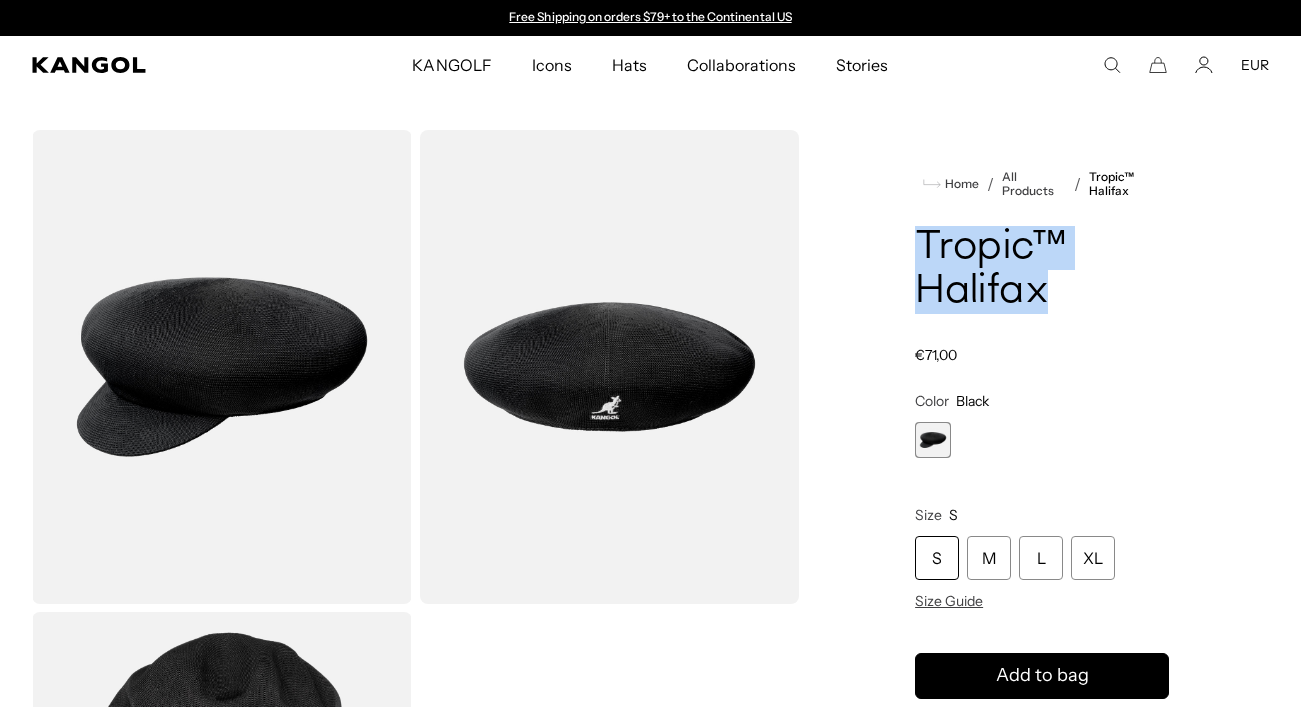 drag, startPoint x: 1050, startPoint y: 293, endPoint x: 920, endPoint y: 224, distance: 147.17676 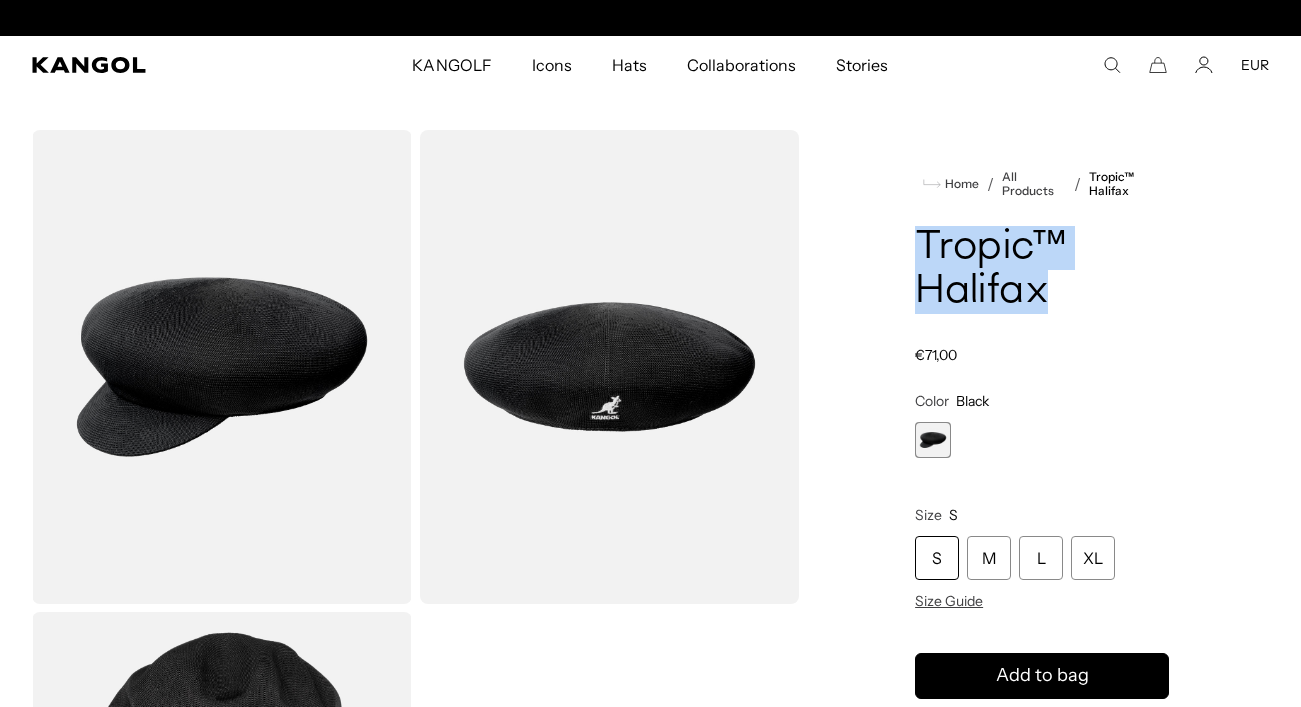 scroll, scrollTop: 0, scrollLeft: 412, axis: horizontal 